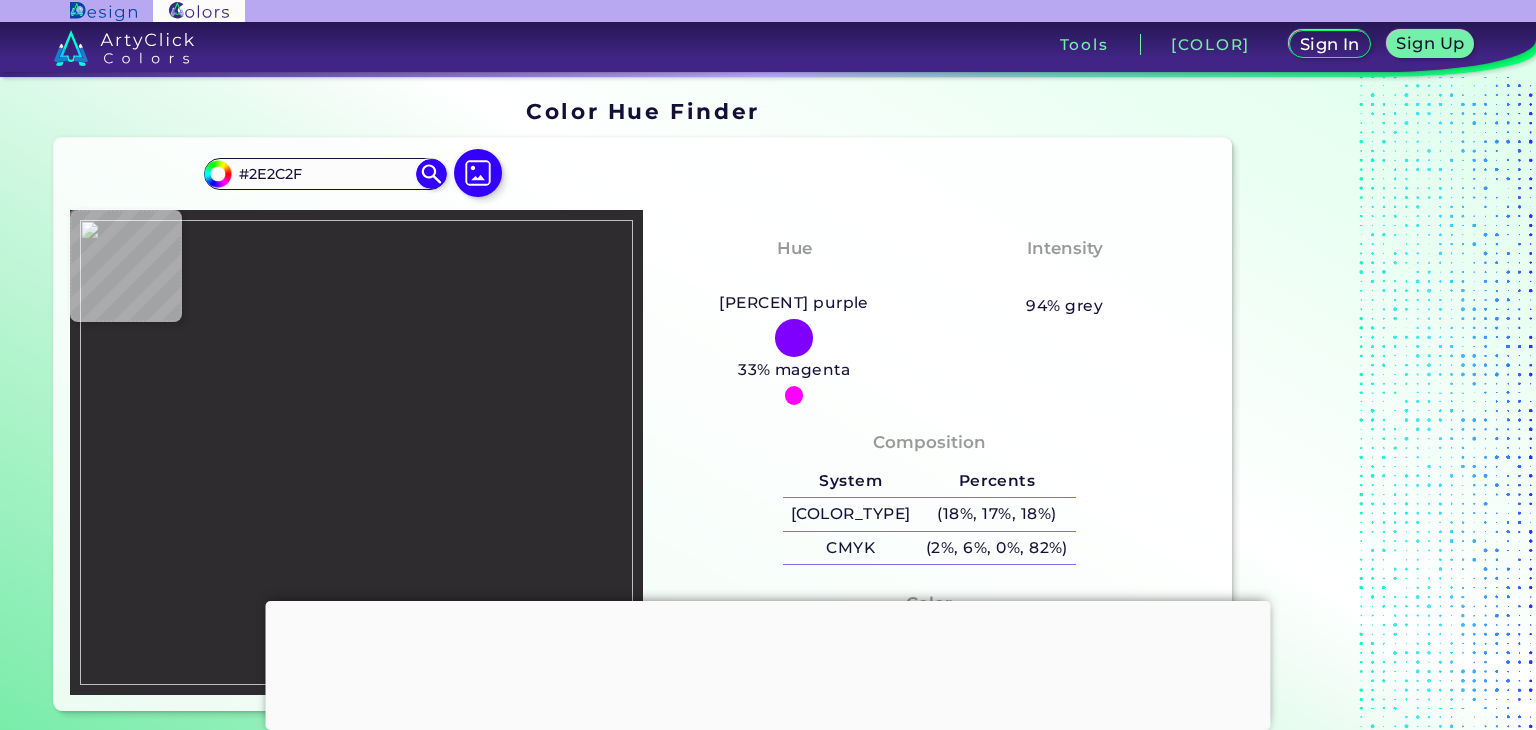 type on "#747379" 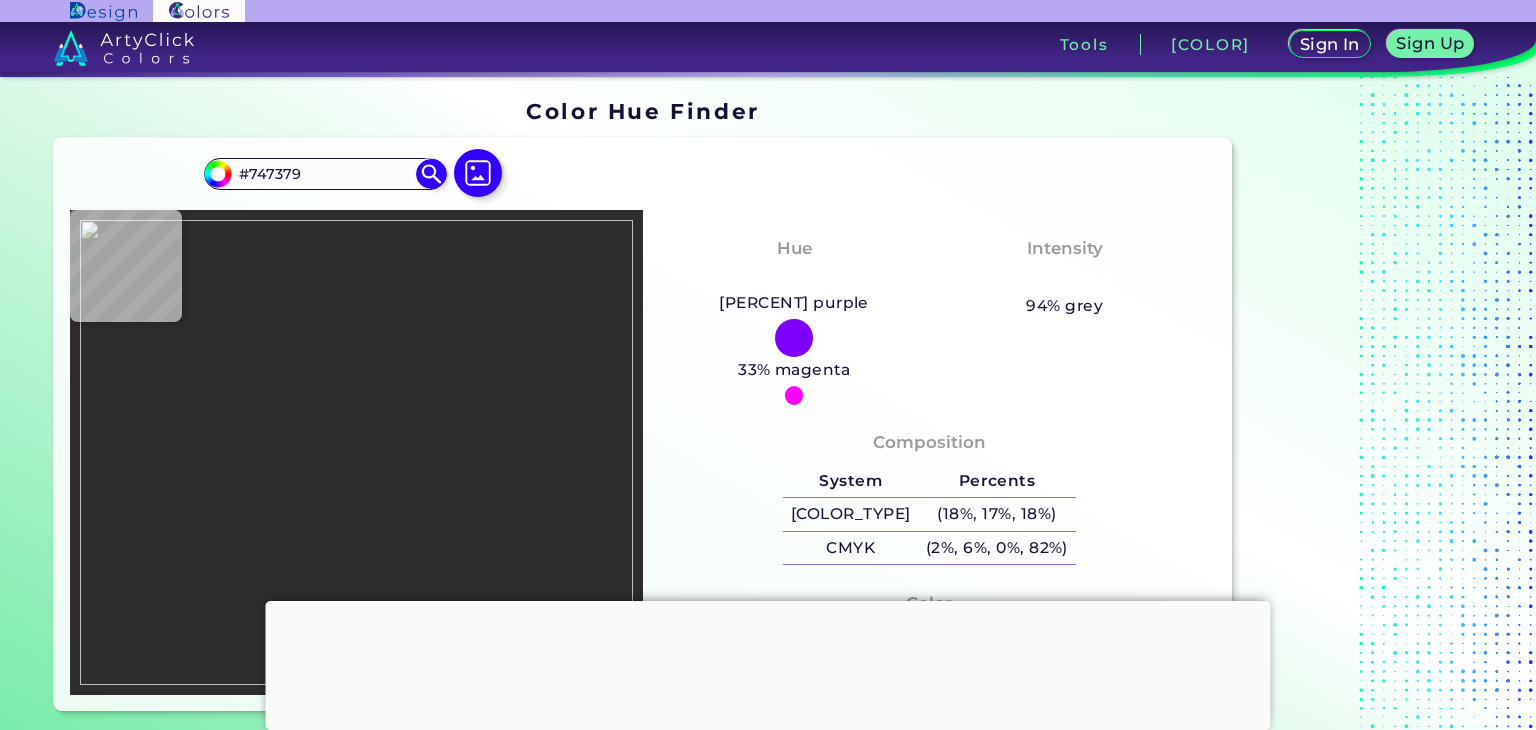 type on "#120f10" 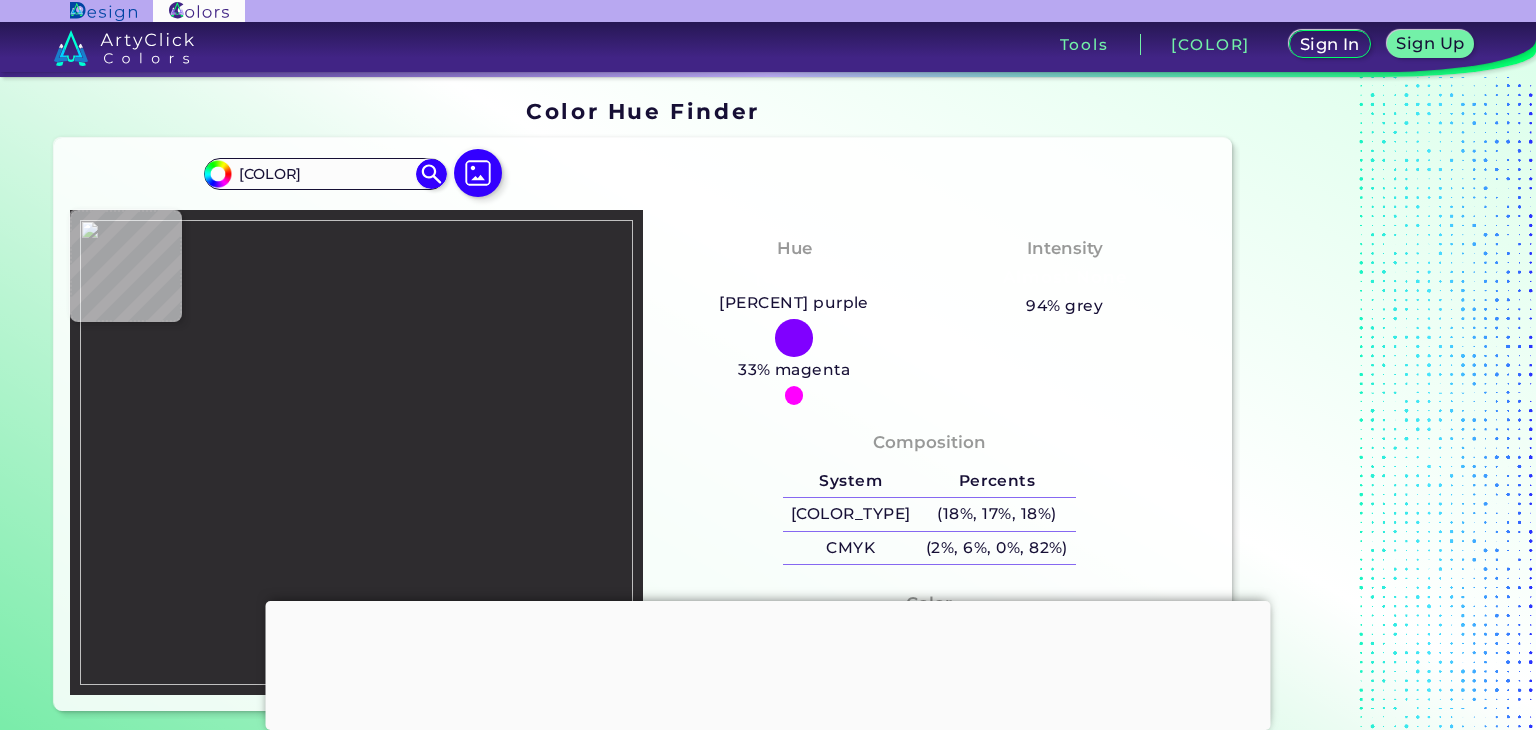 type on "#080405" 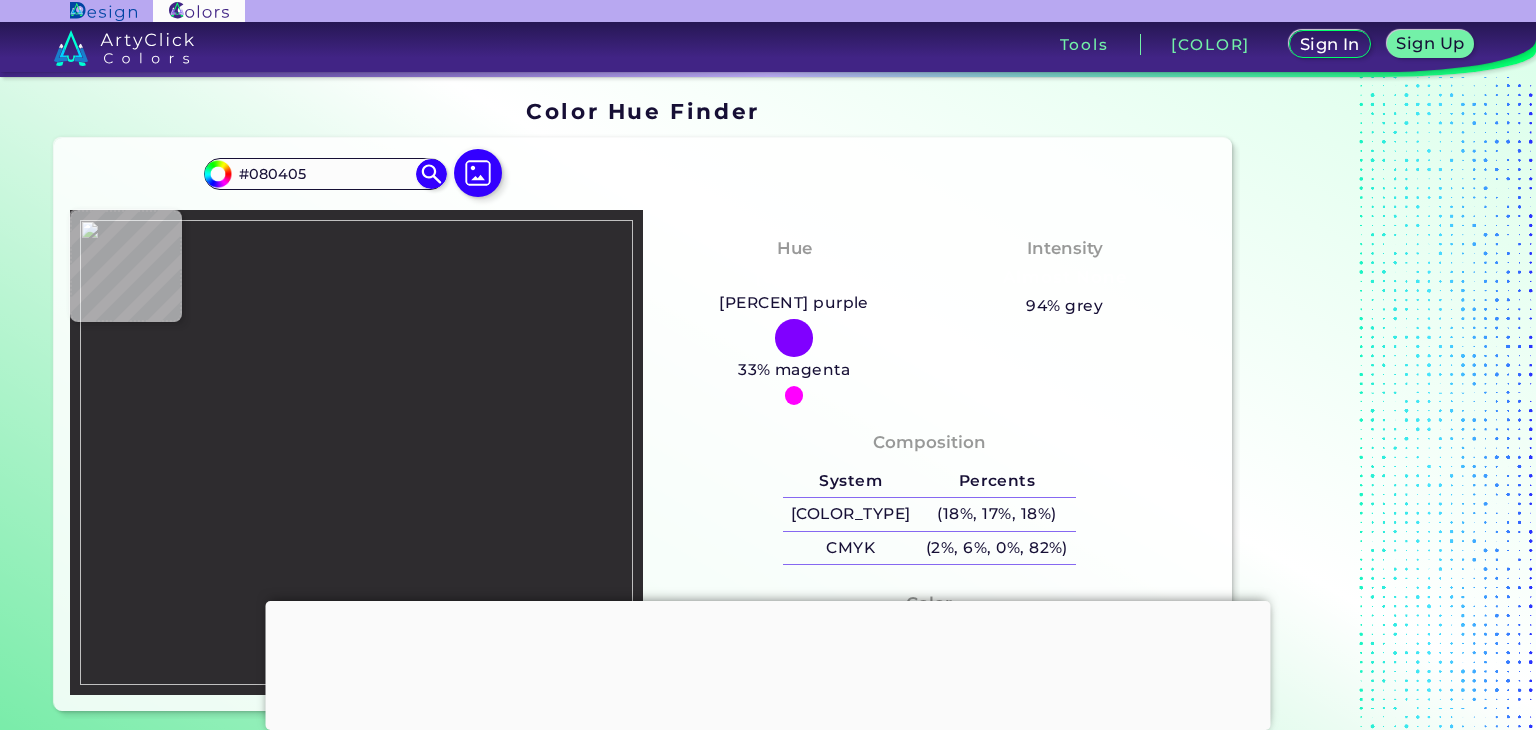 scroll, scrollTop: 0, scrollLeft: 0, axis: both 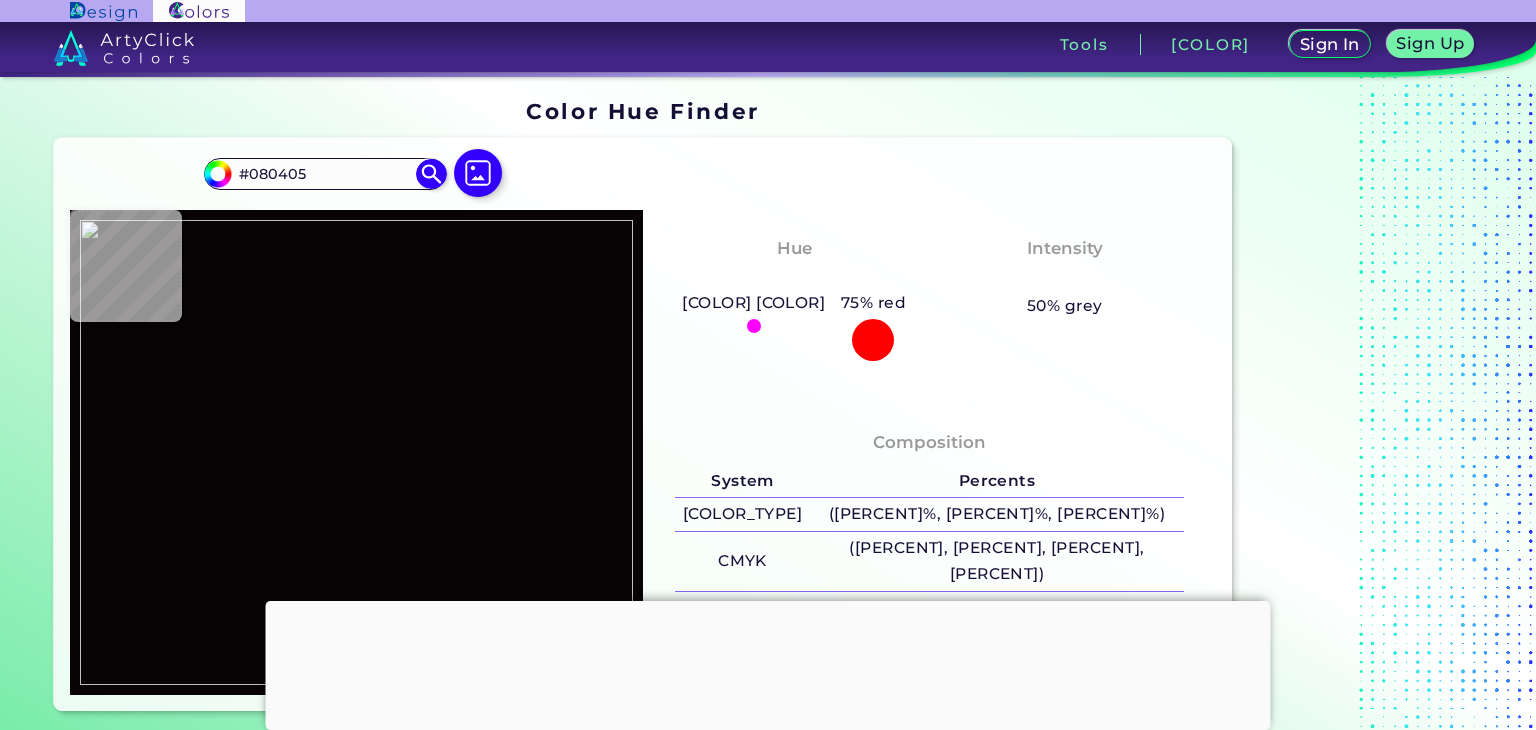 type on "[COLOR]" 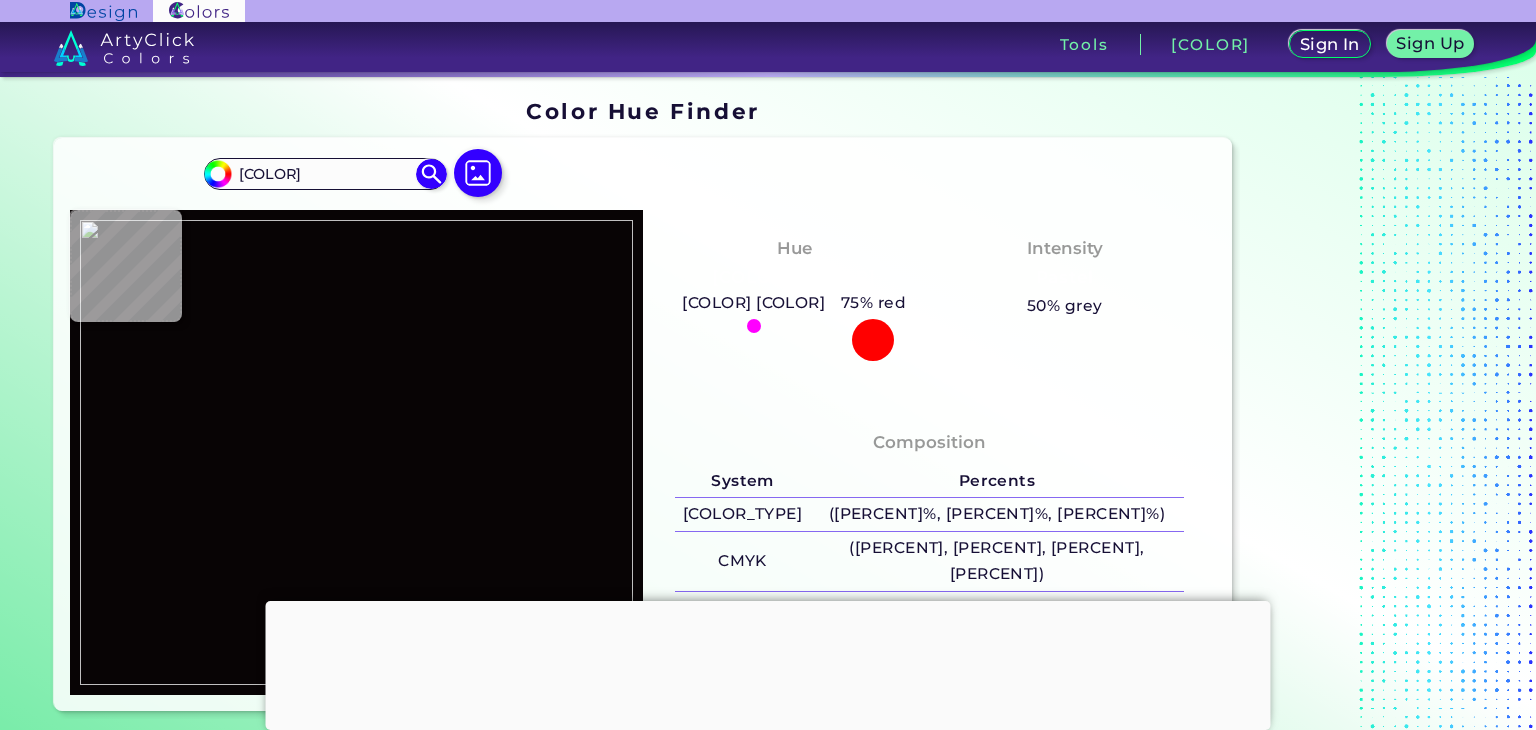 scroll, scrollTop: 0, scrollLeft: 0, axis: both 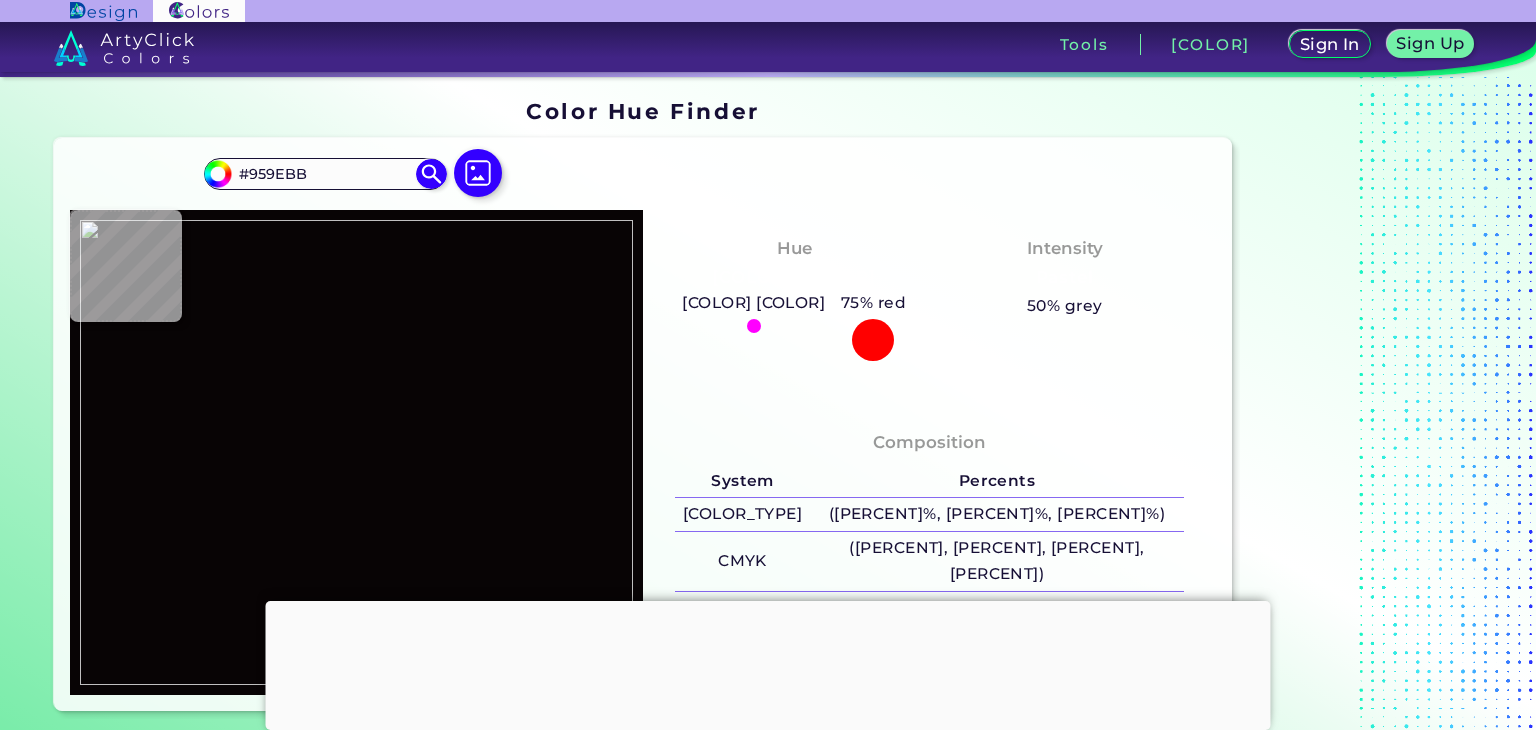 type on "#9099B6" 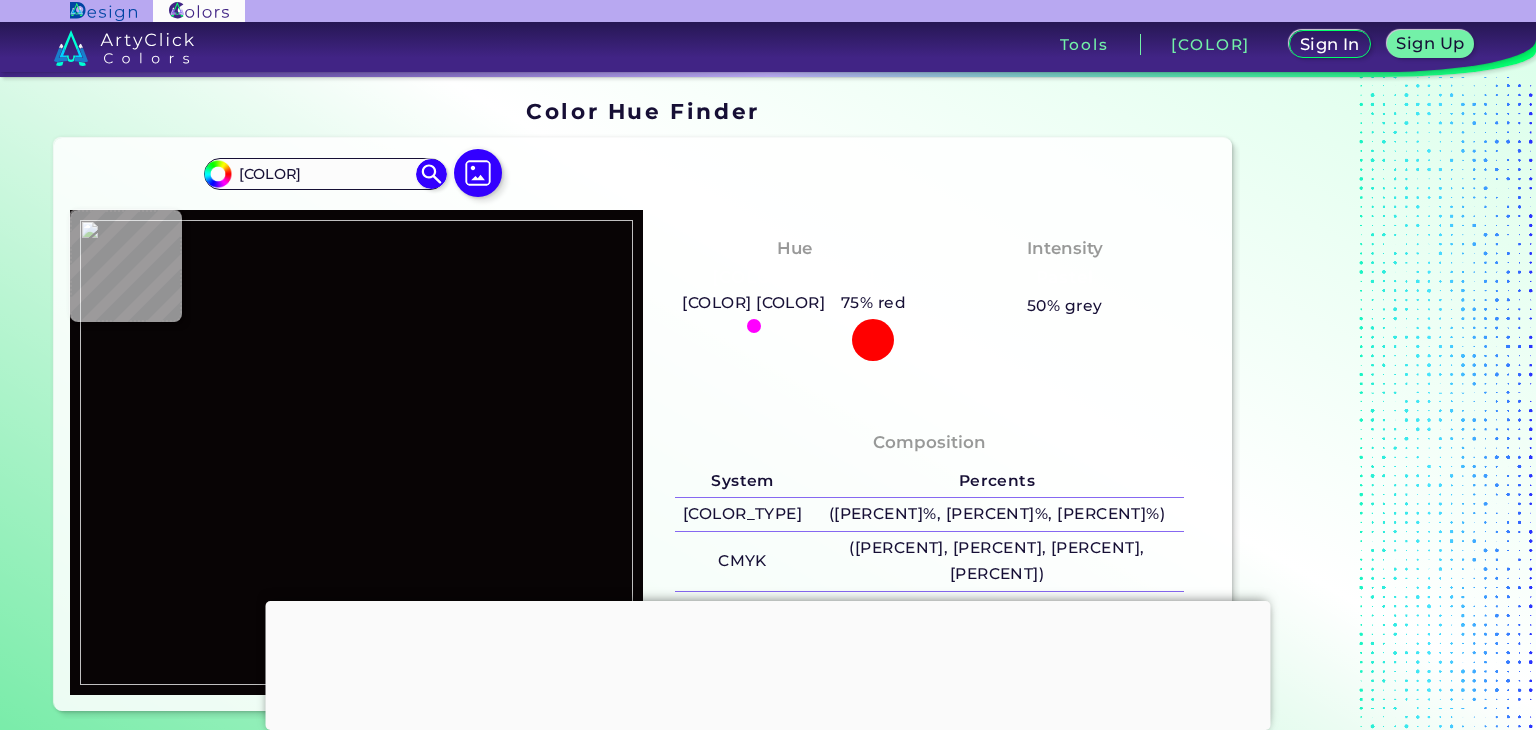 type on "#8f99b4" 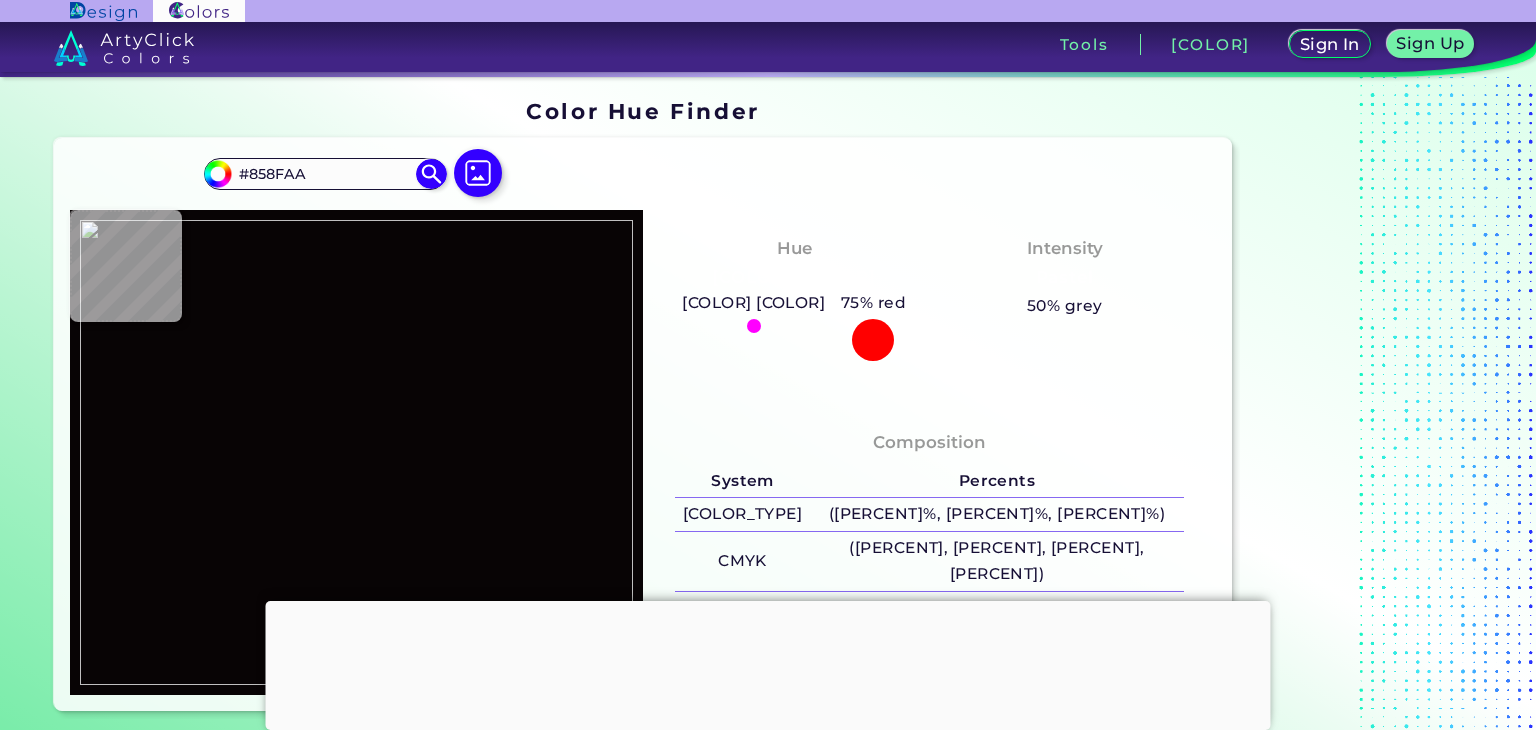 type on "[COLOR]" 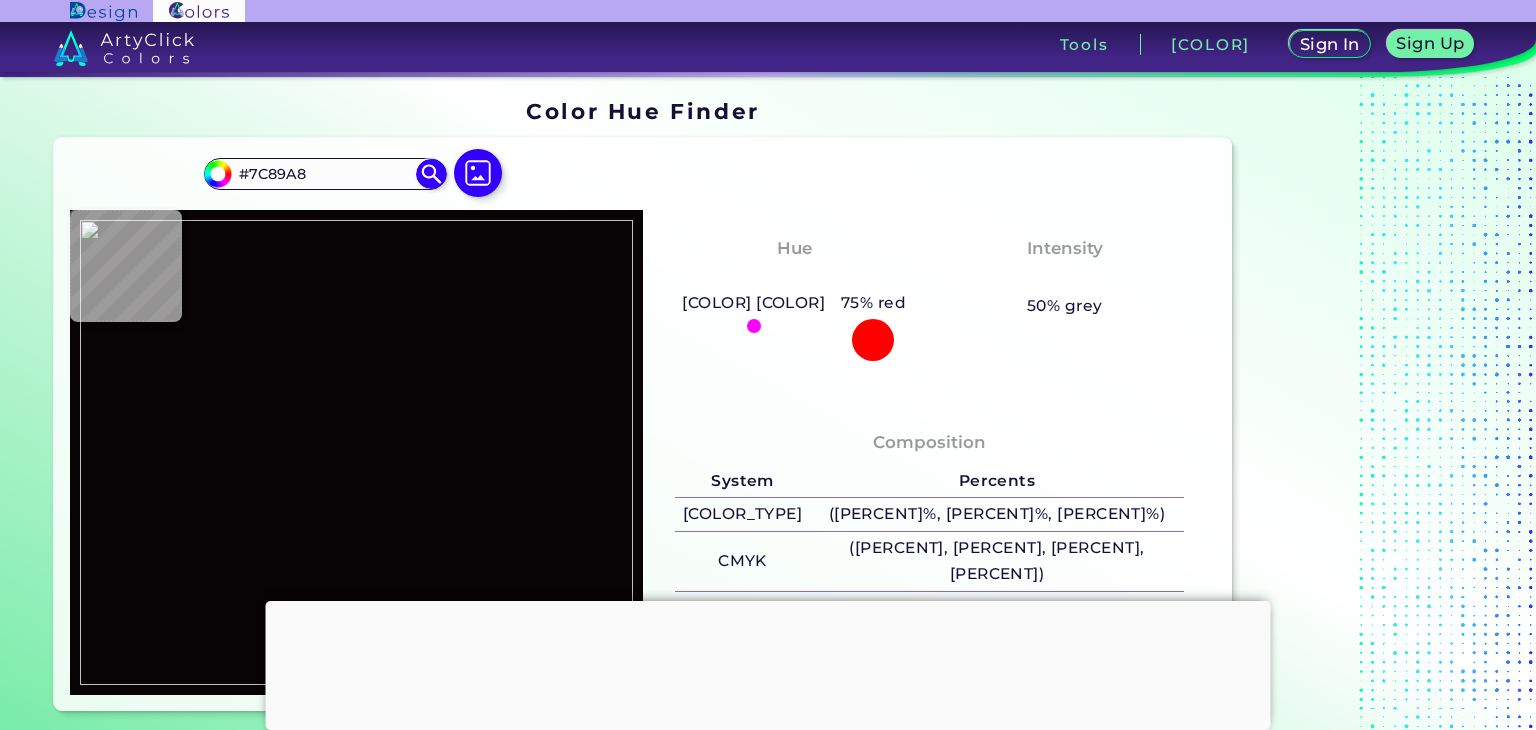 type on "#7481a1" 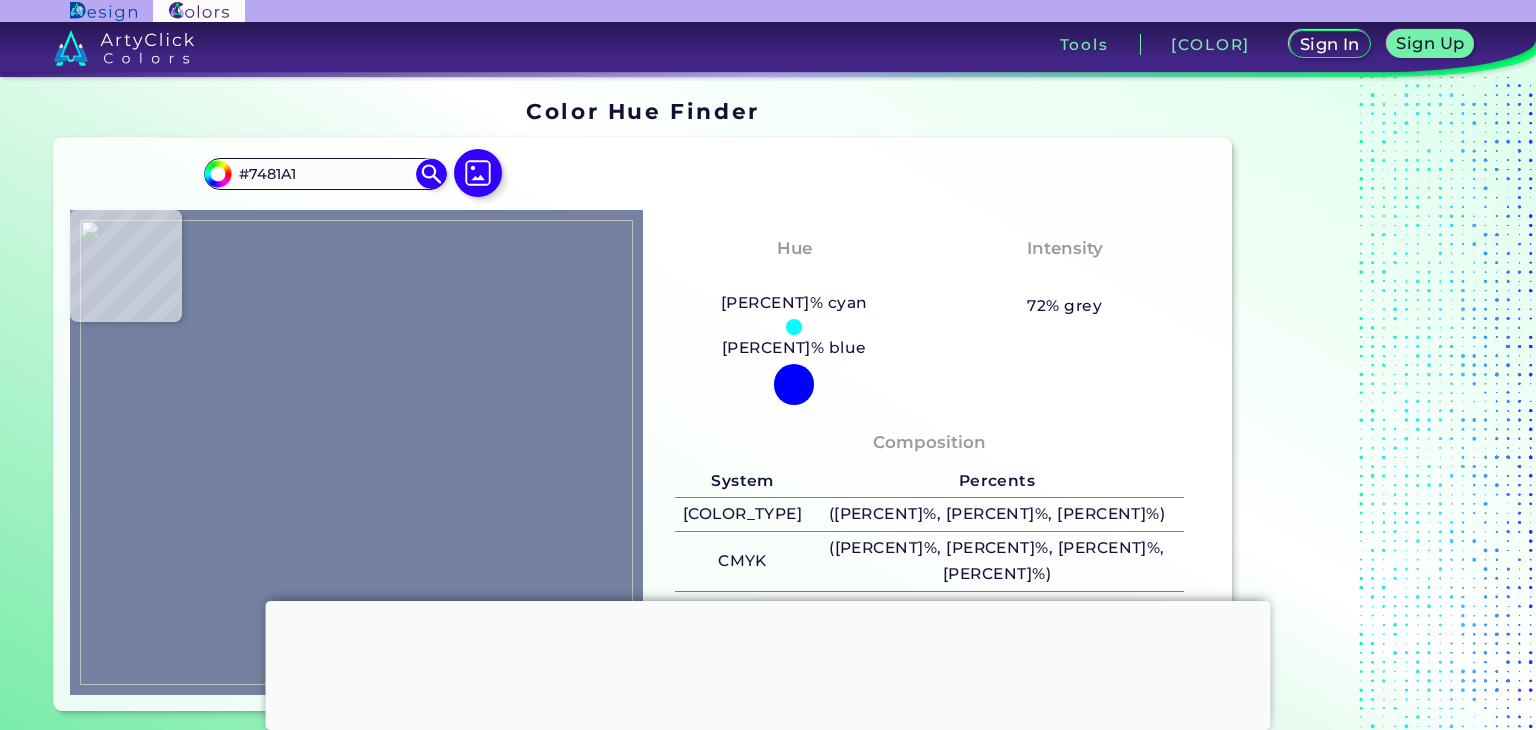 type on "[COLOR]" 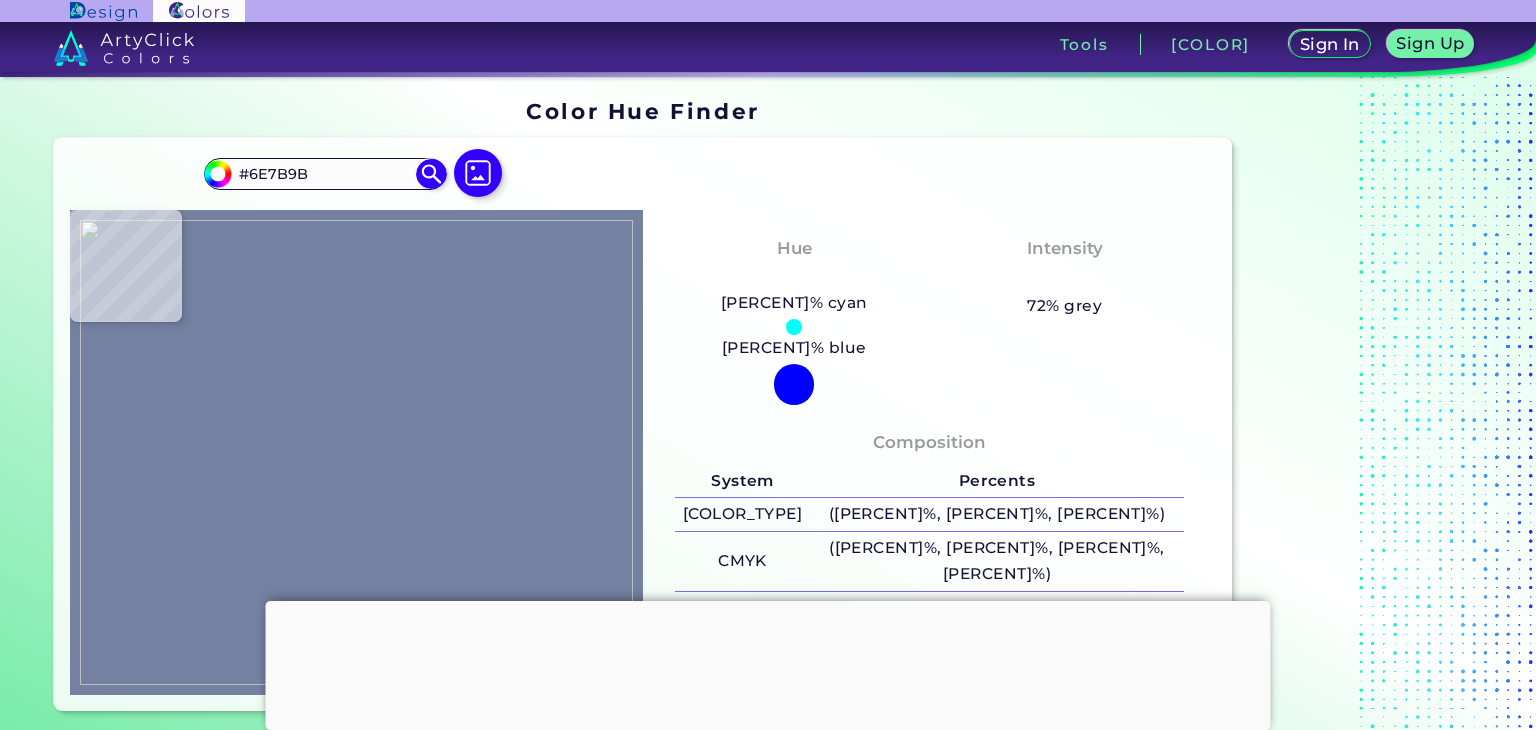 type on "[COLOR]" 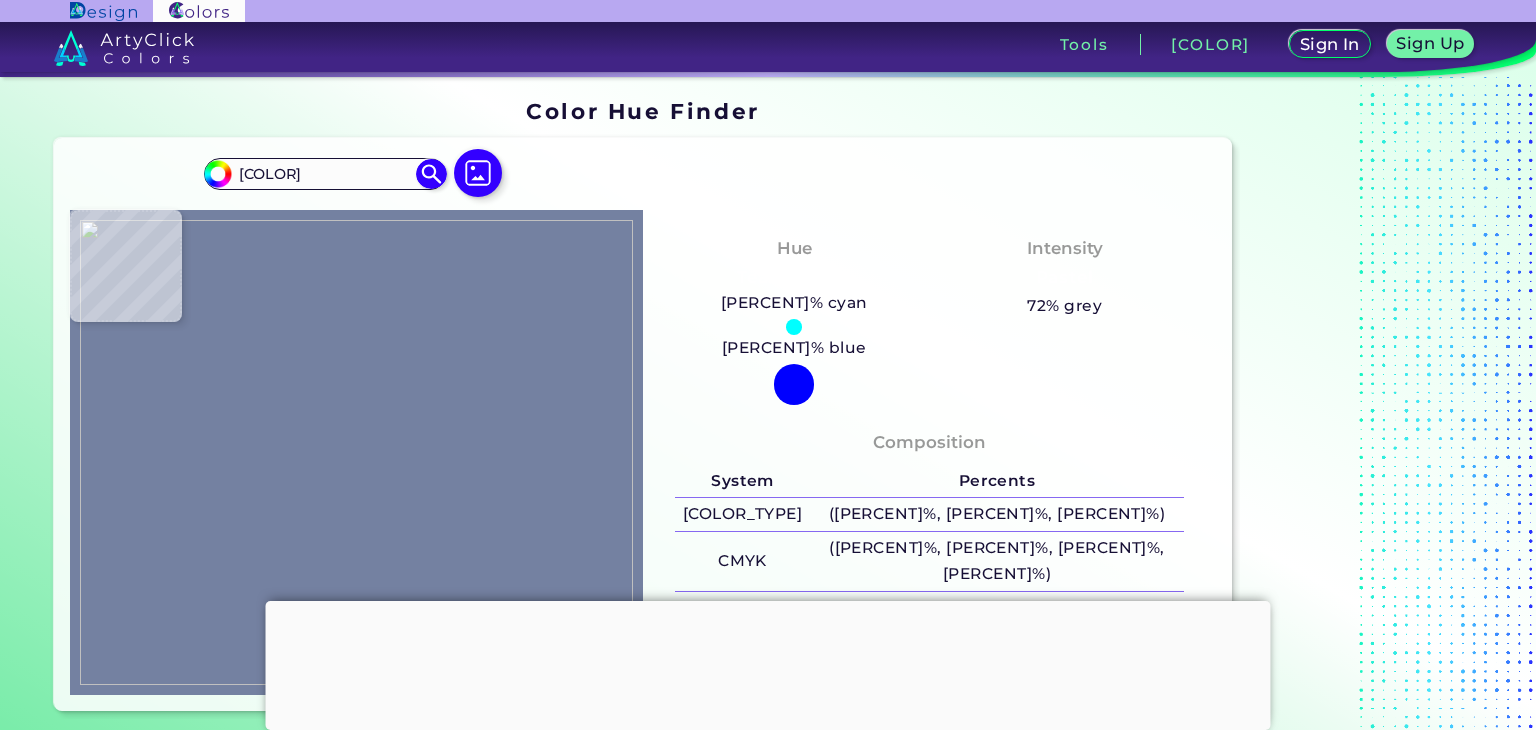 type on "[COLOR] [COLOR]" 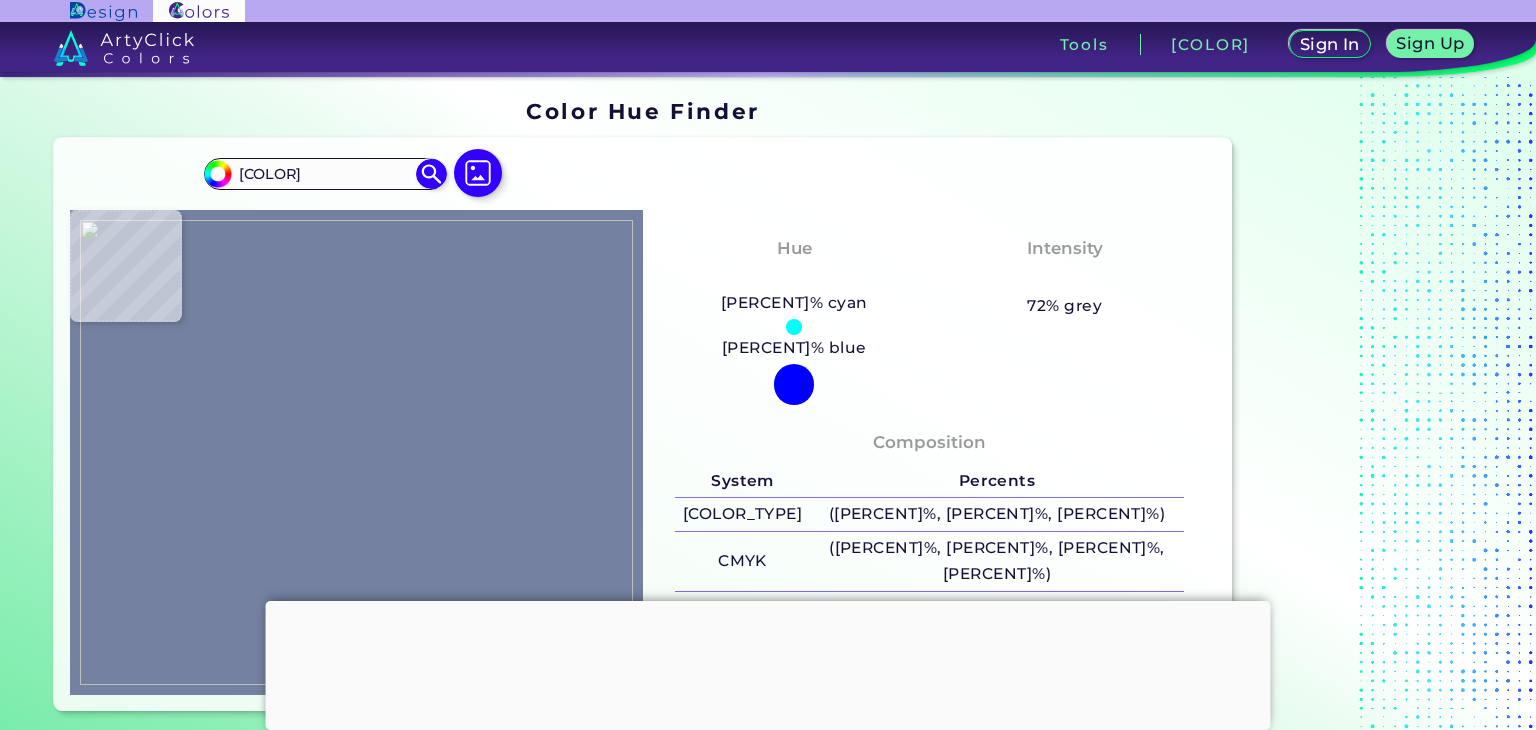 type on "[COLOR]" 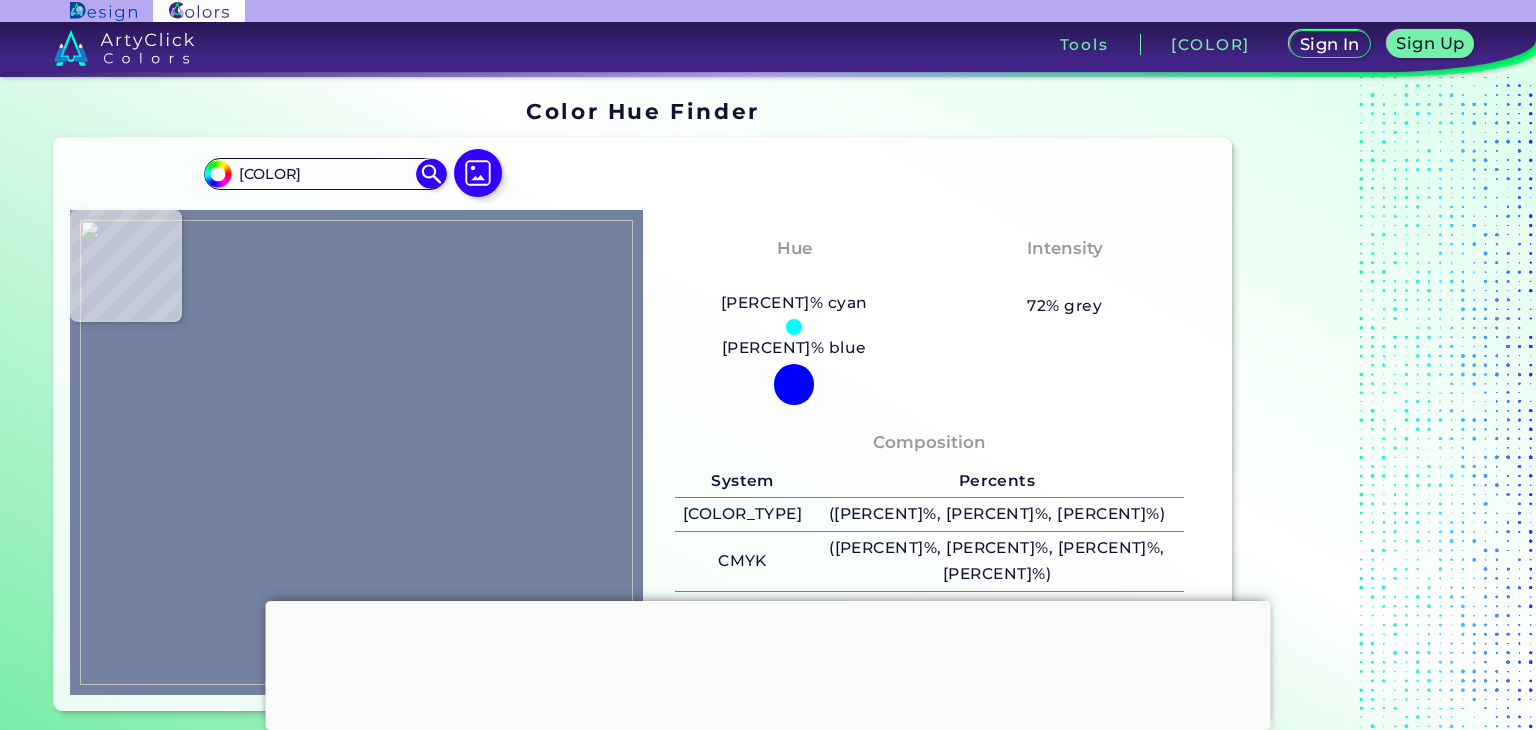 type on "#71718f" 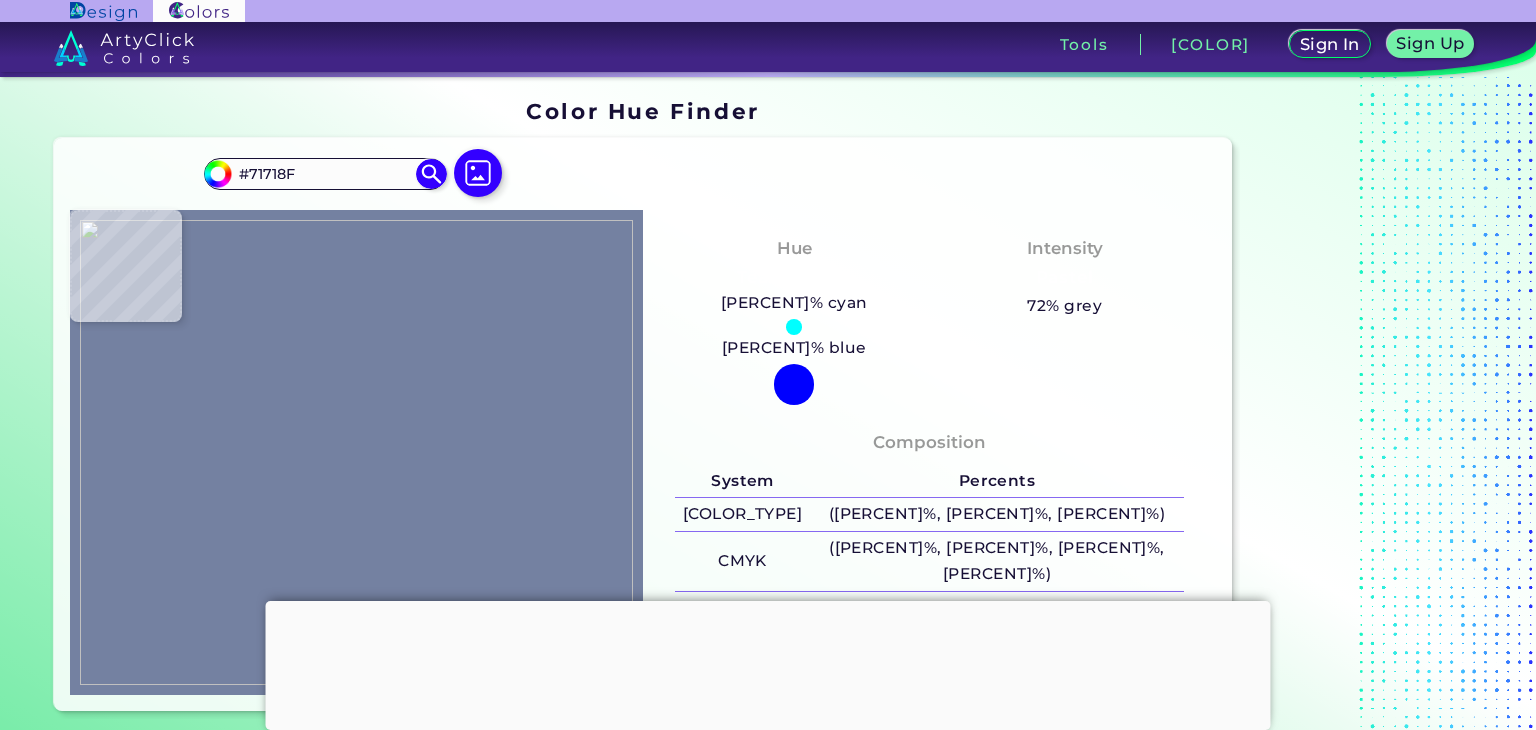 type on "#7a7284" 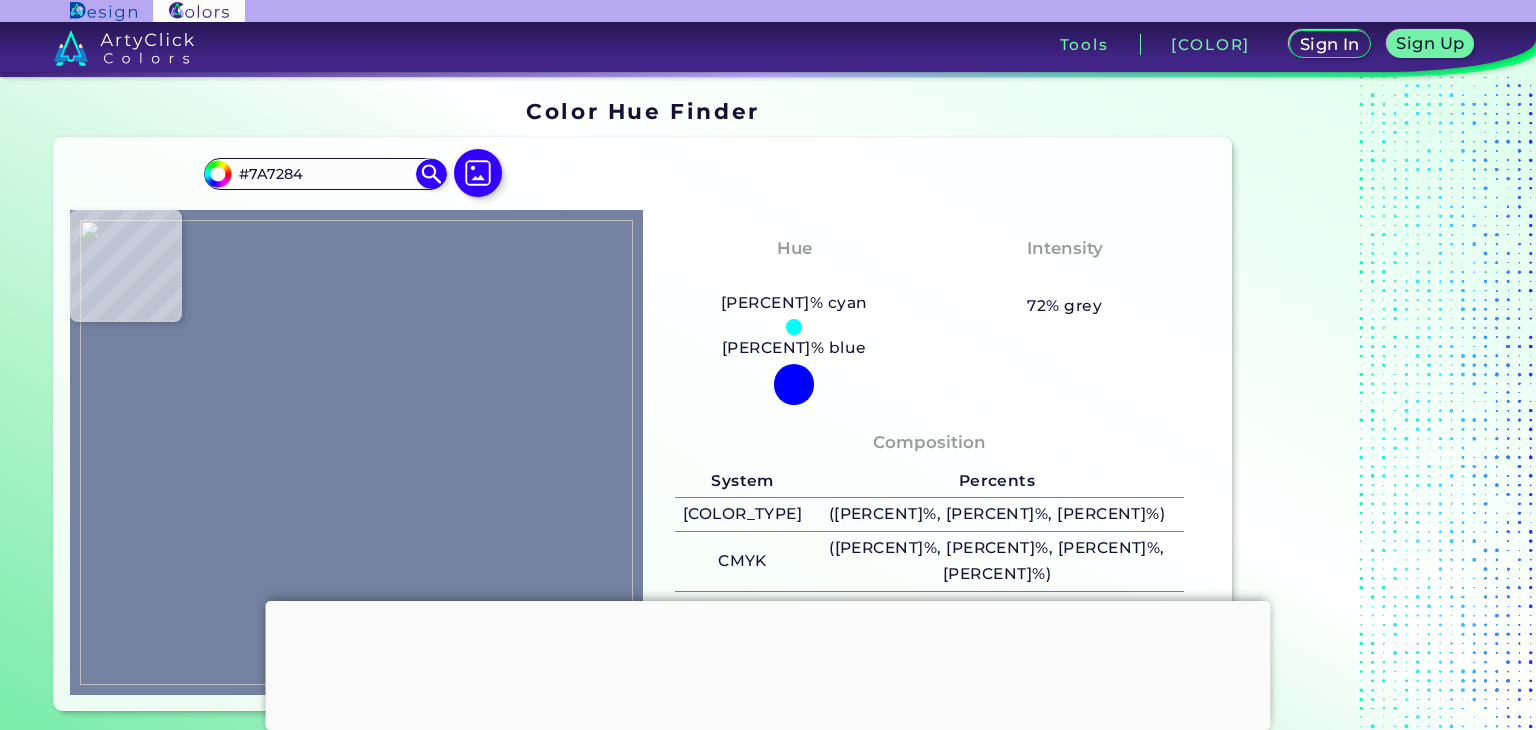type on "#c29e82" 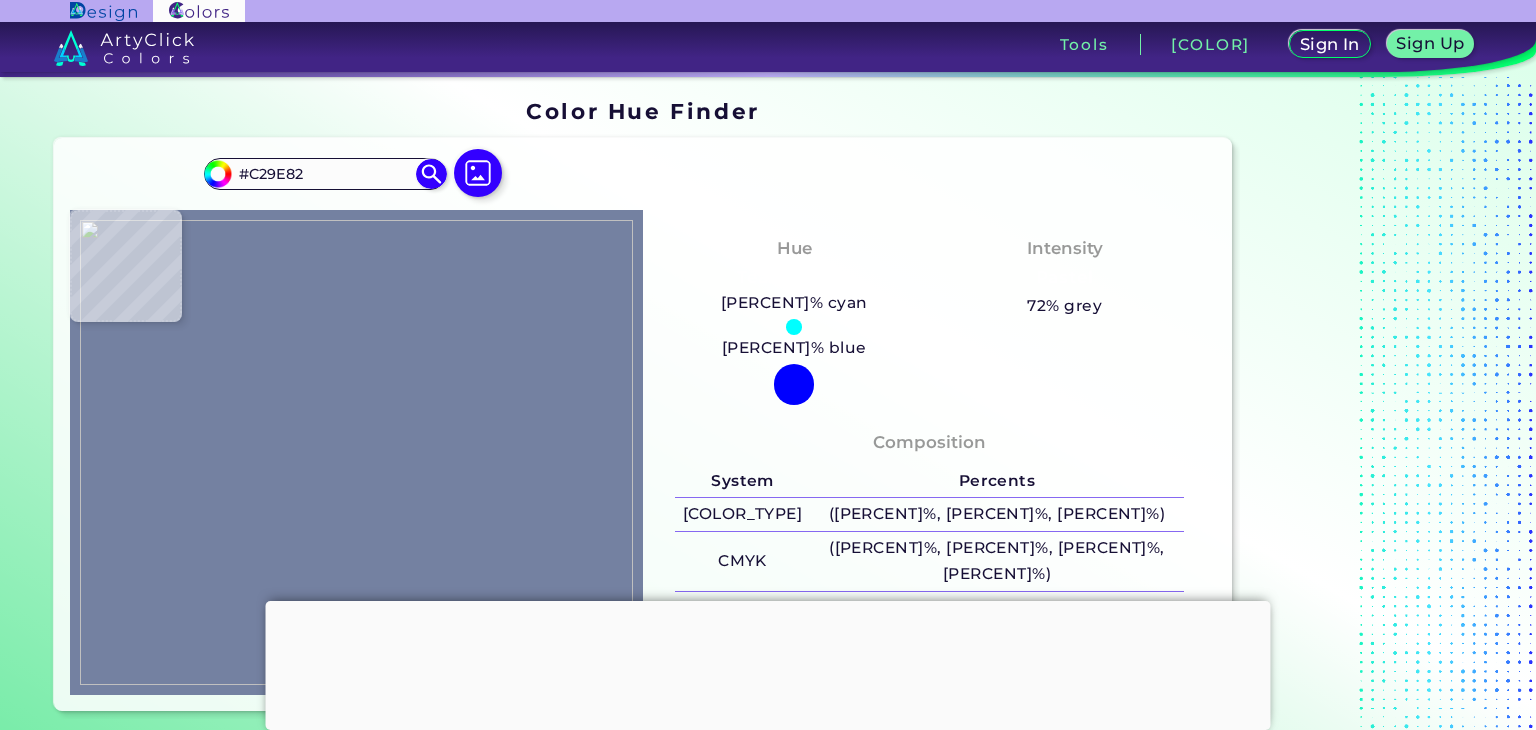 type on "#907C77" 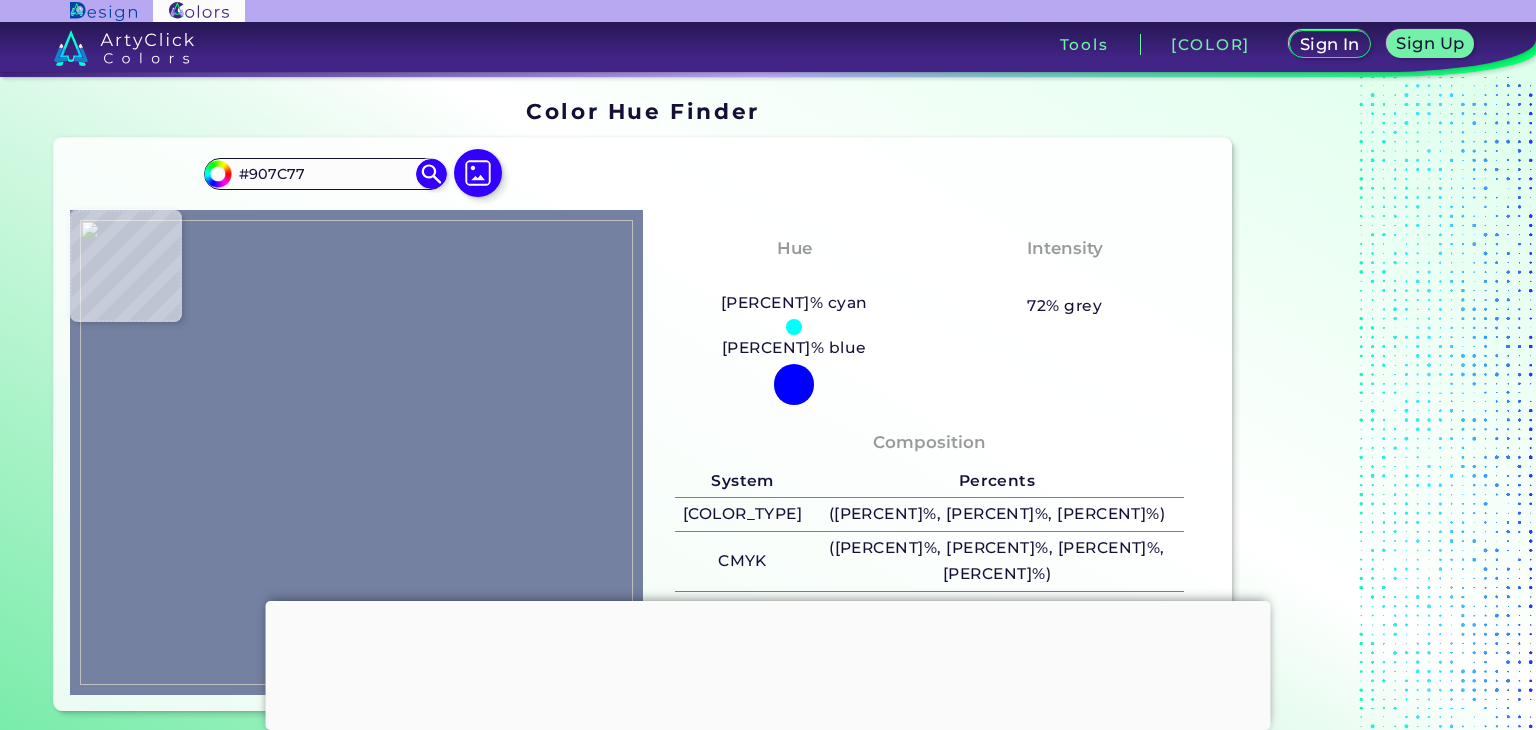type on "#a5918a" 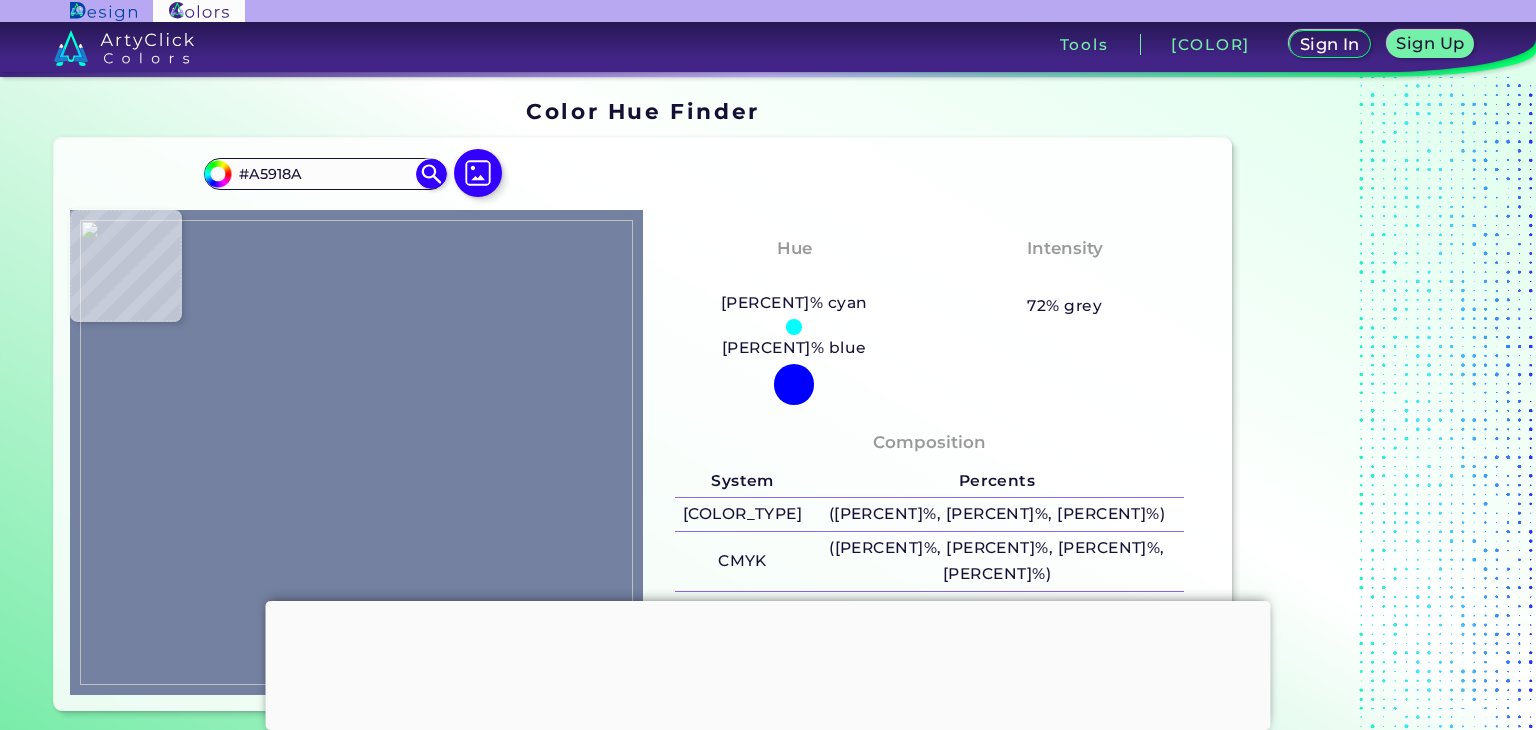 type on "#7b6b67" 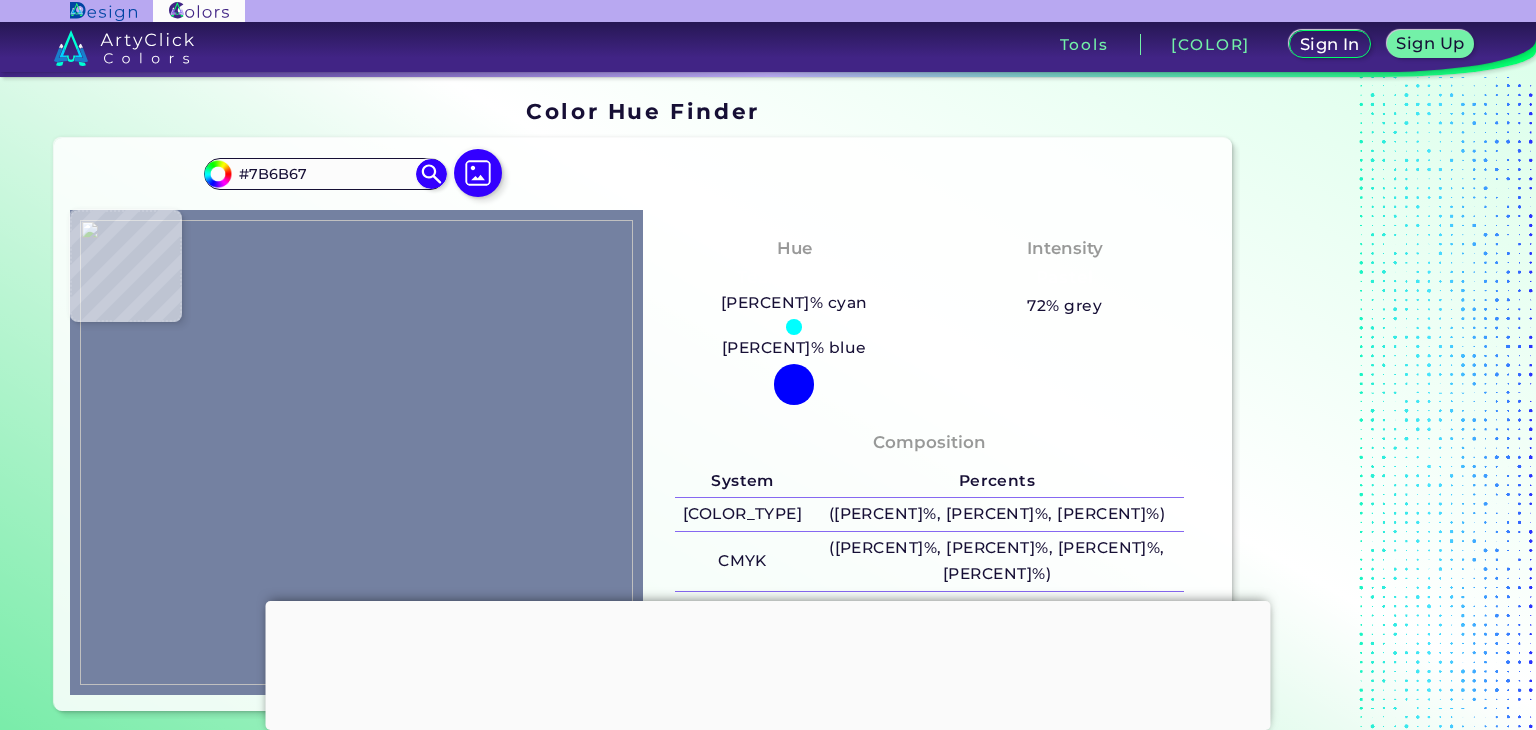 type on "#6a5c5b" 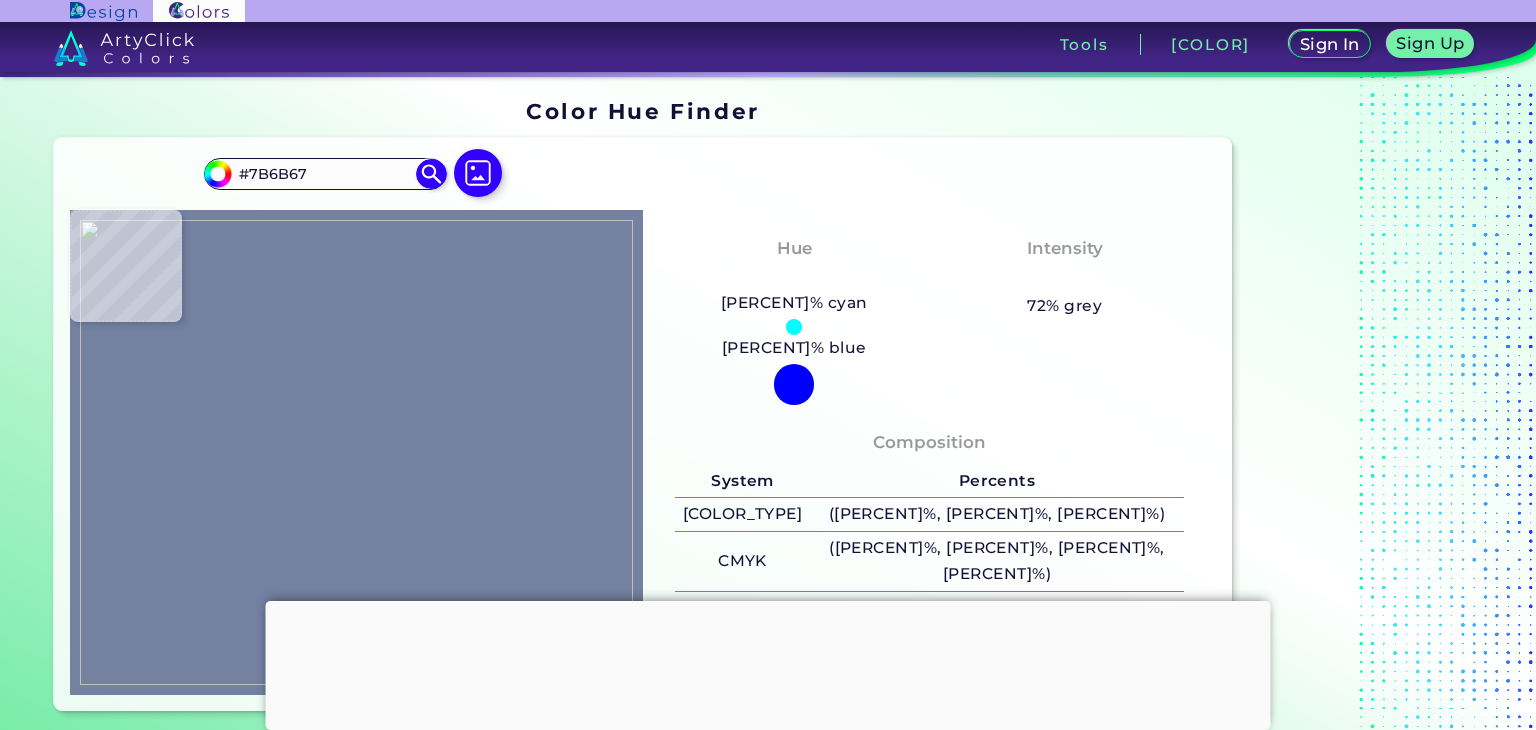type on "#6A5C5B" 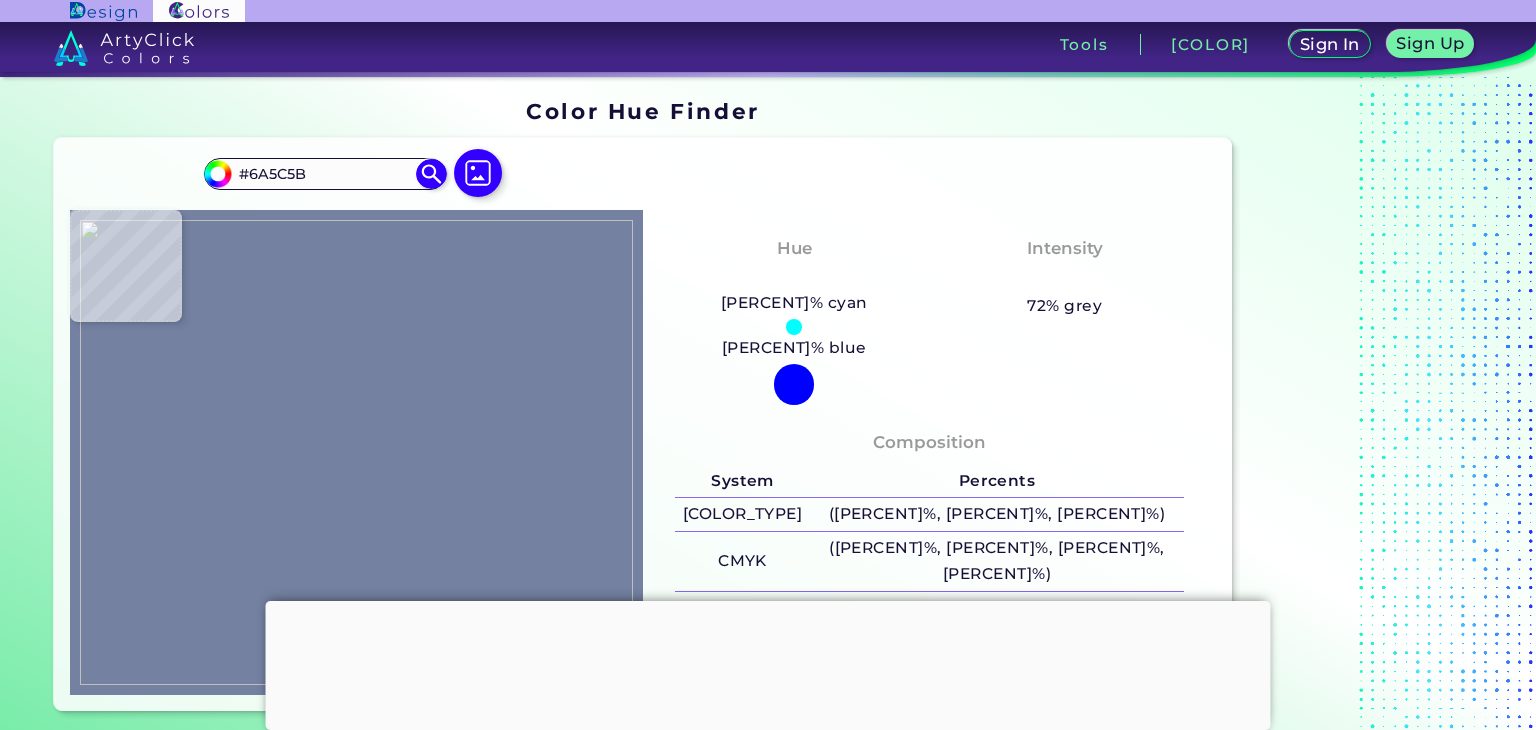 type on "#756b6b" 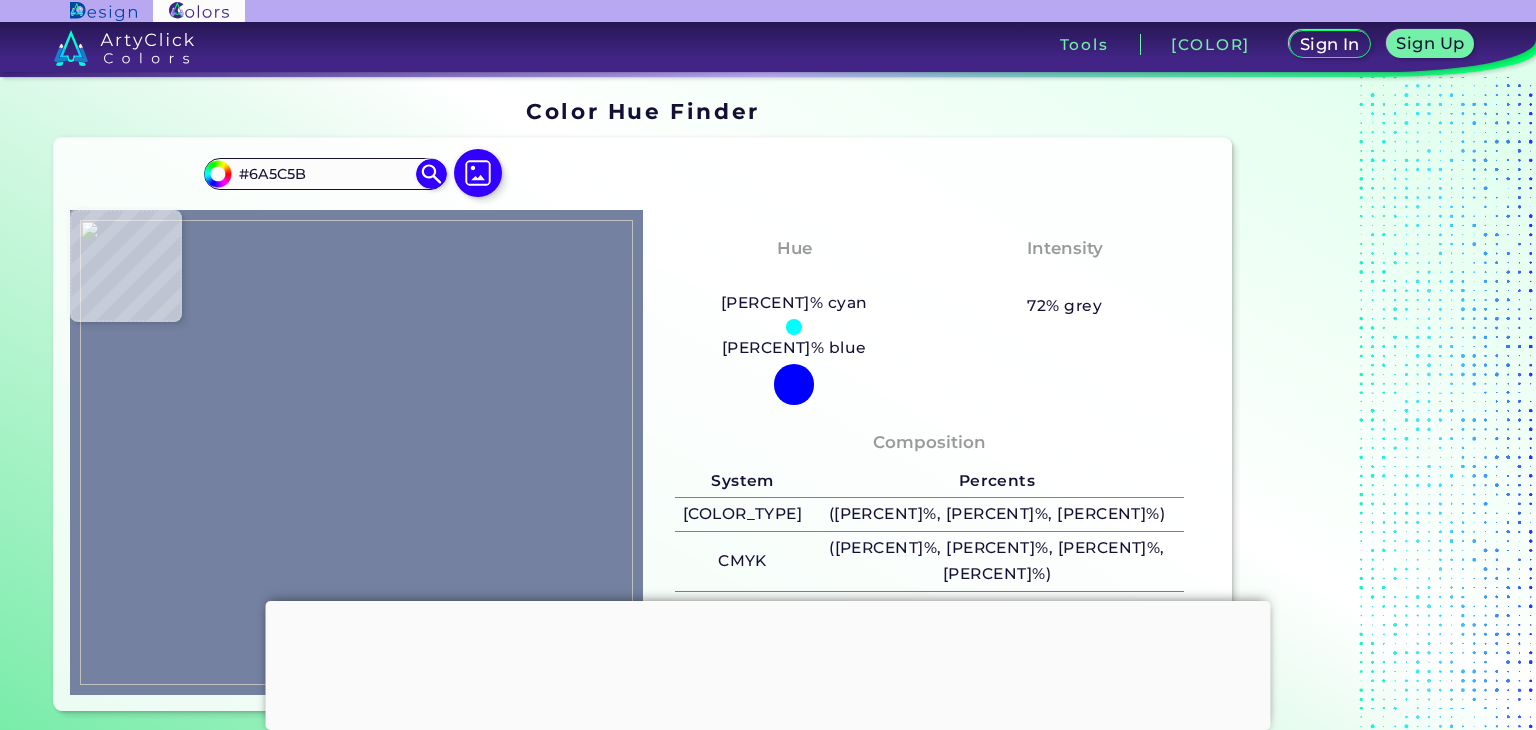 type on "#756B6B" 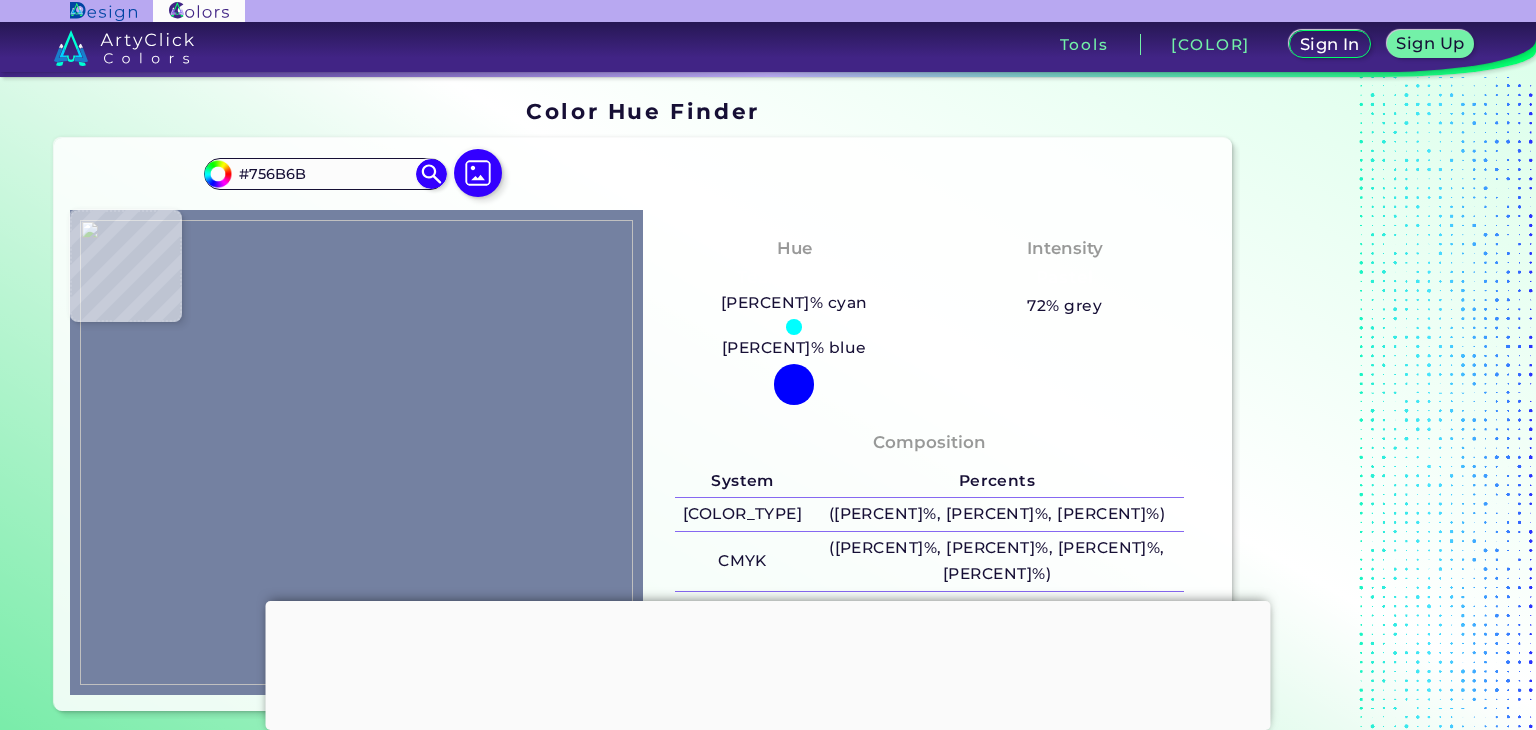 type on "#807d81" 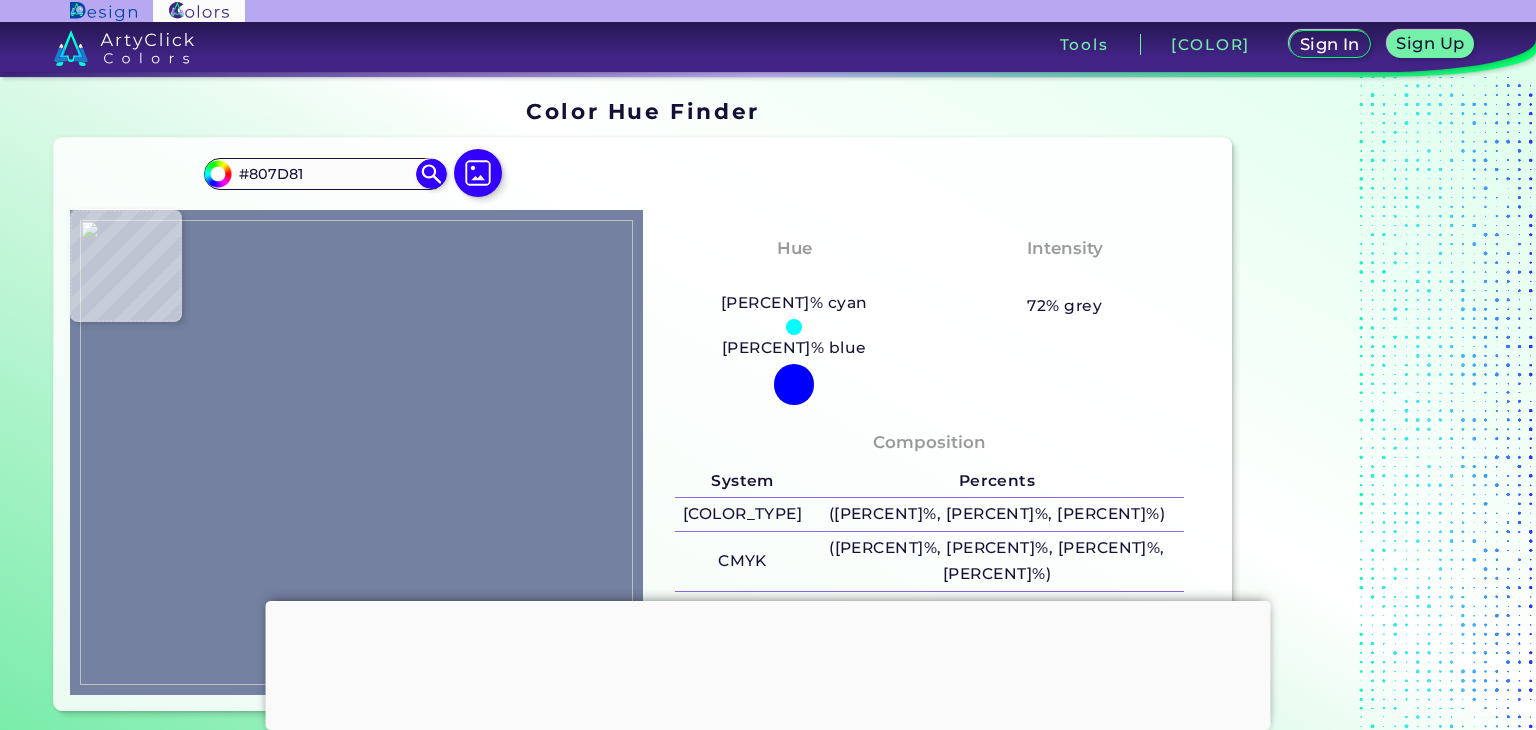 type on "#6d6e78" 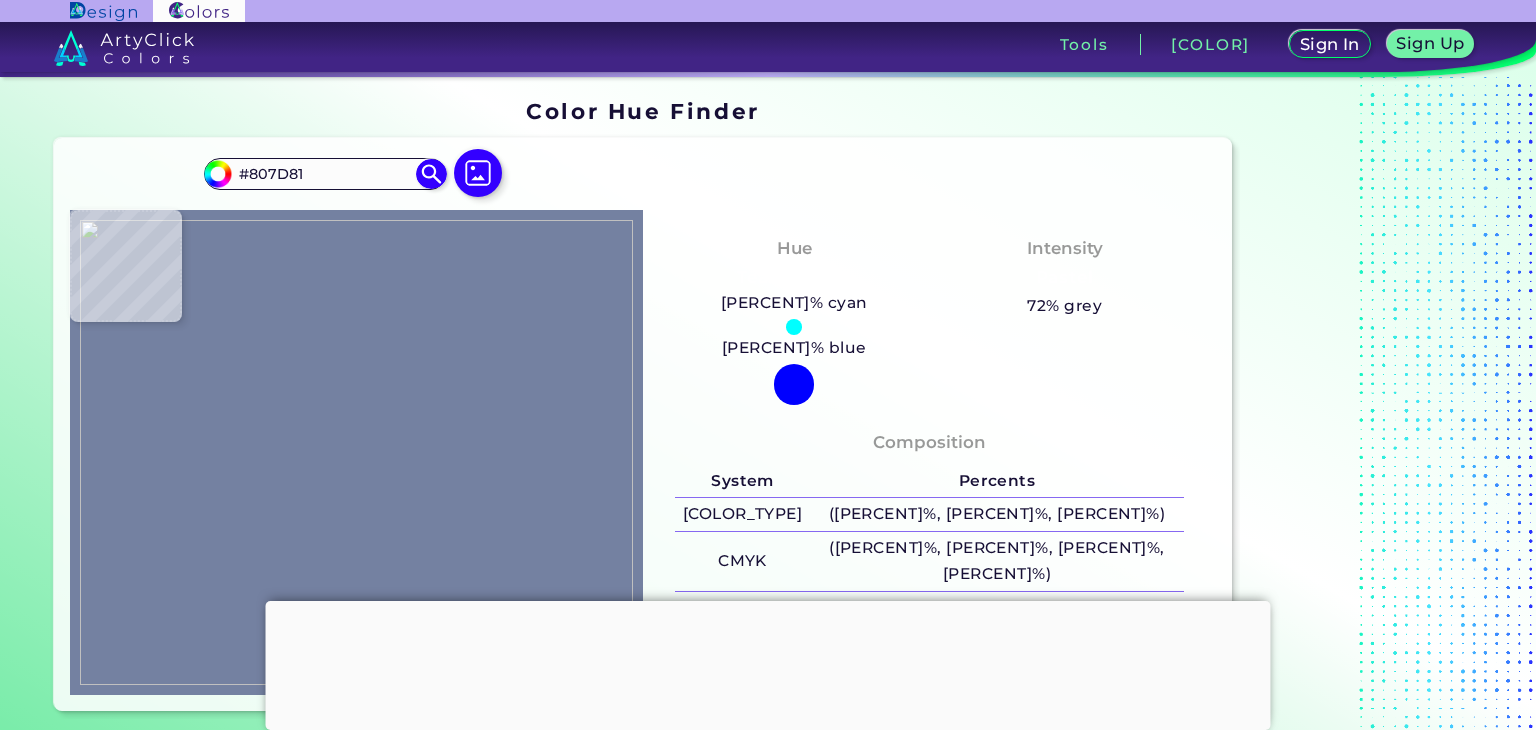 type on "#6D6E78" 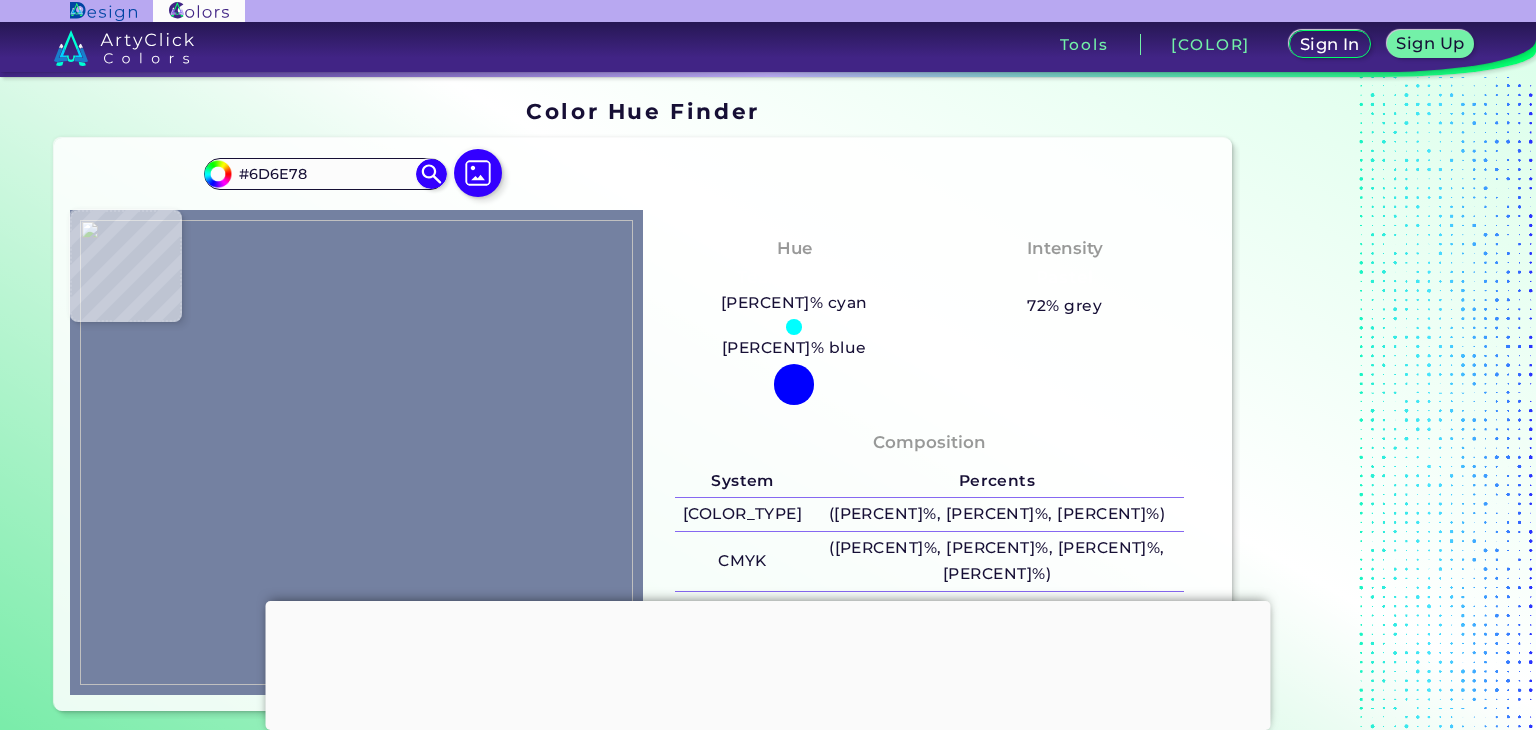type on "#838286" 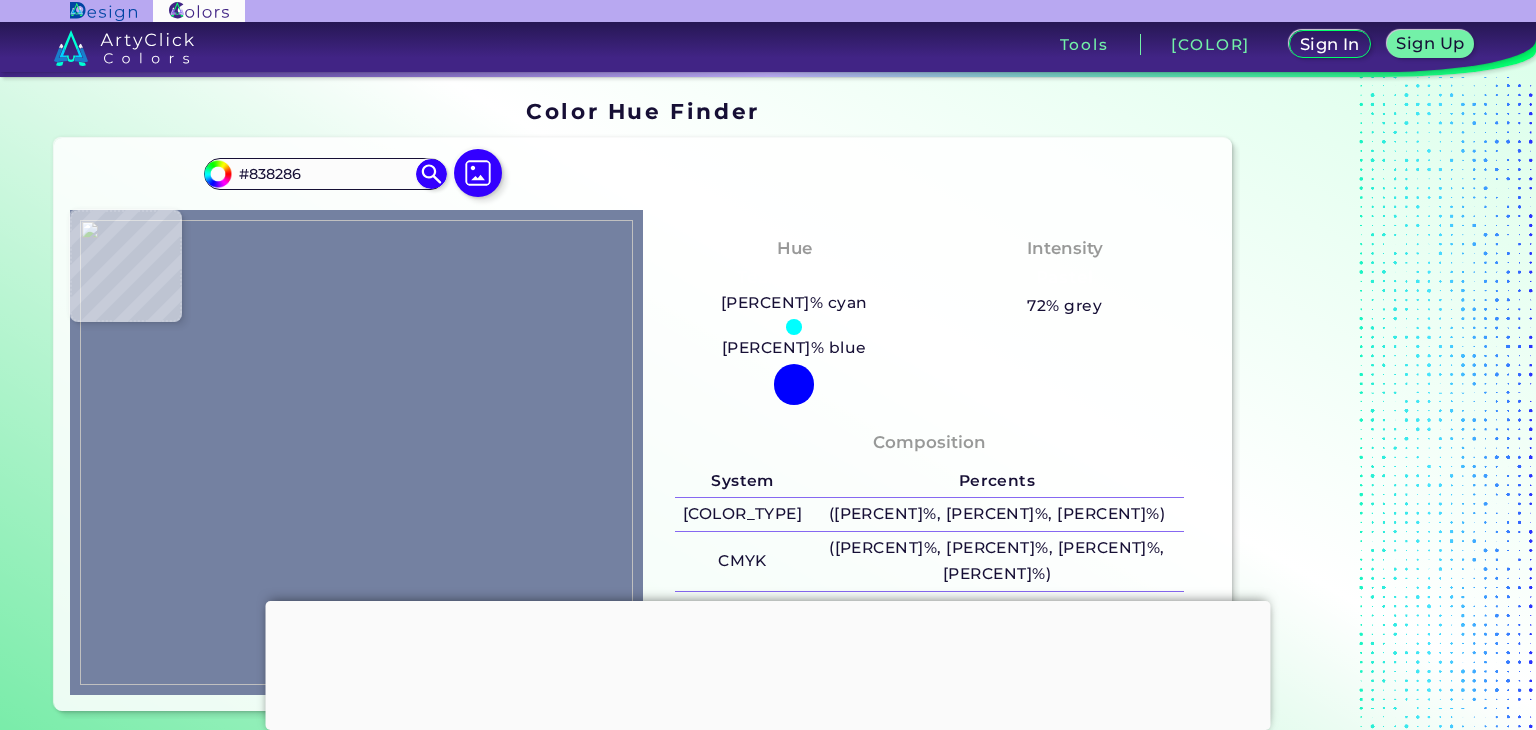 type on "[COLOR]" 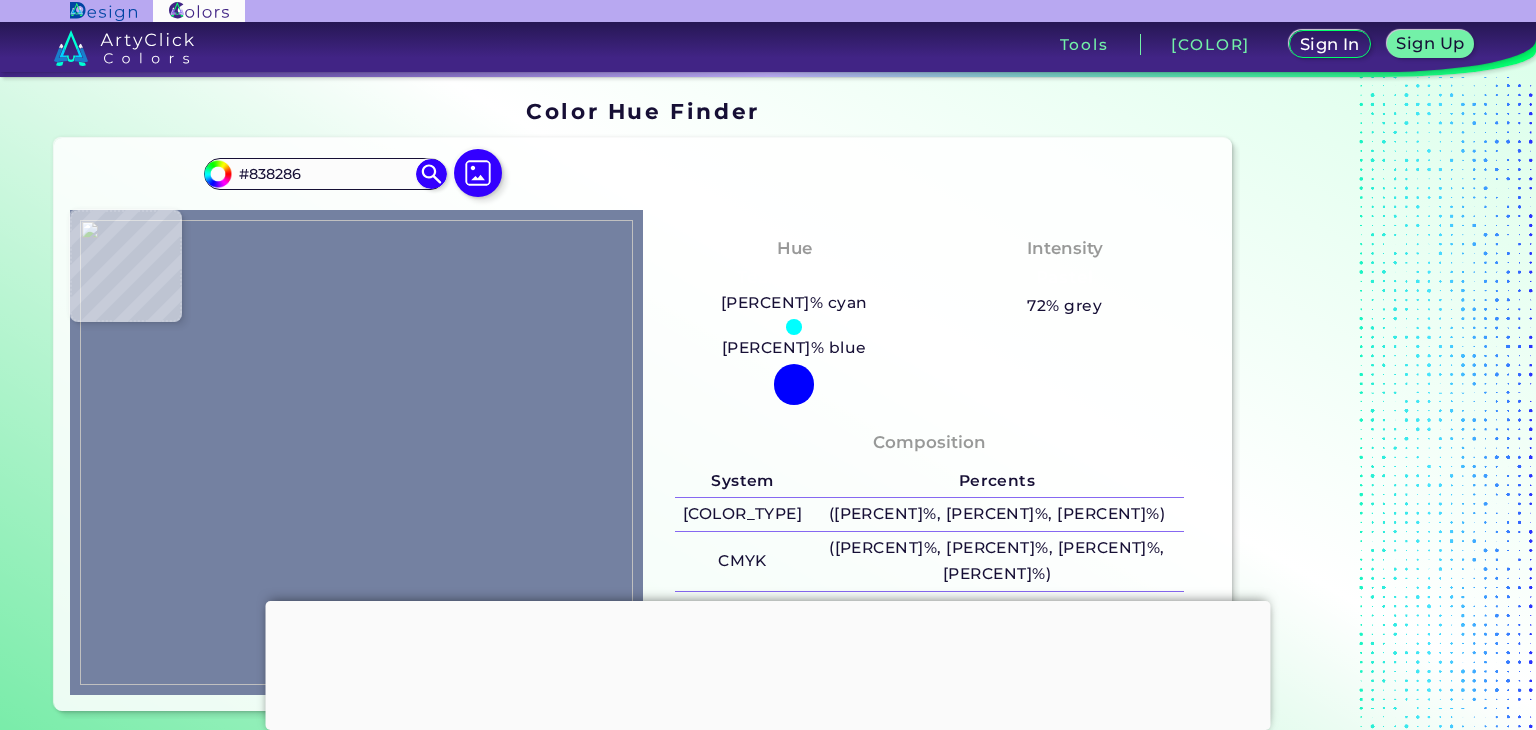 type on "#8D7B77" 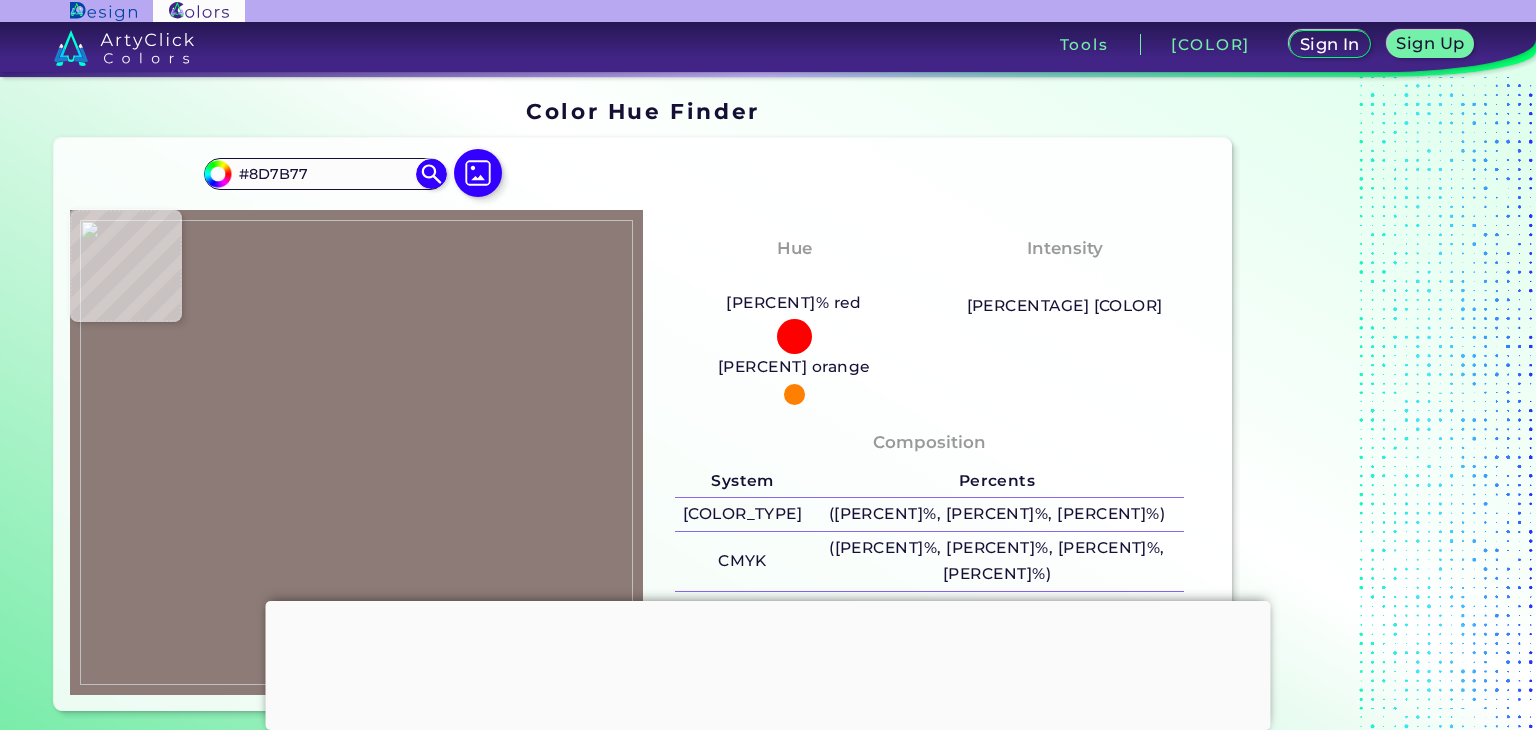 type on "#b9948e" 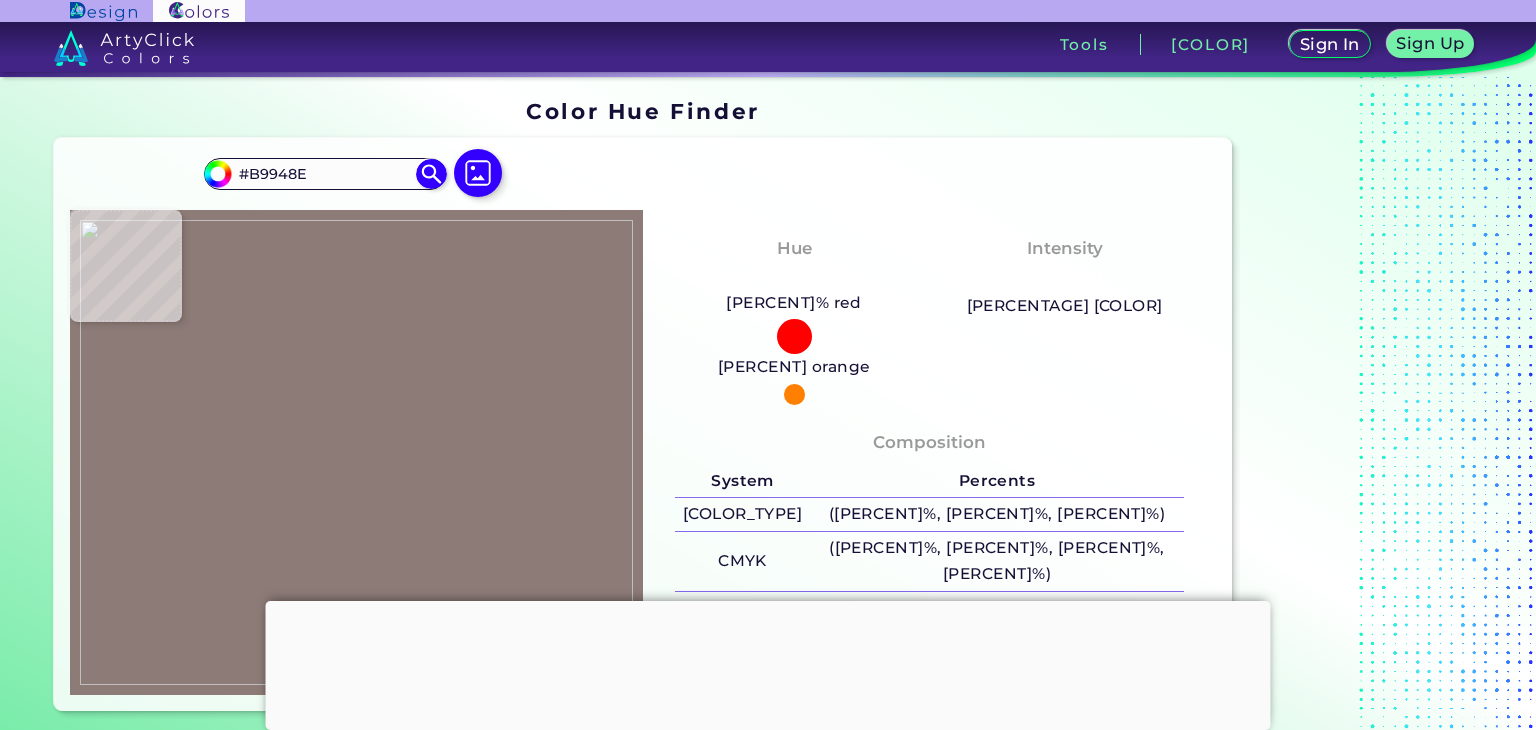 type on "#9698a0" 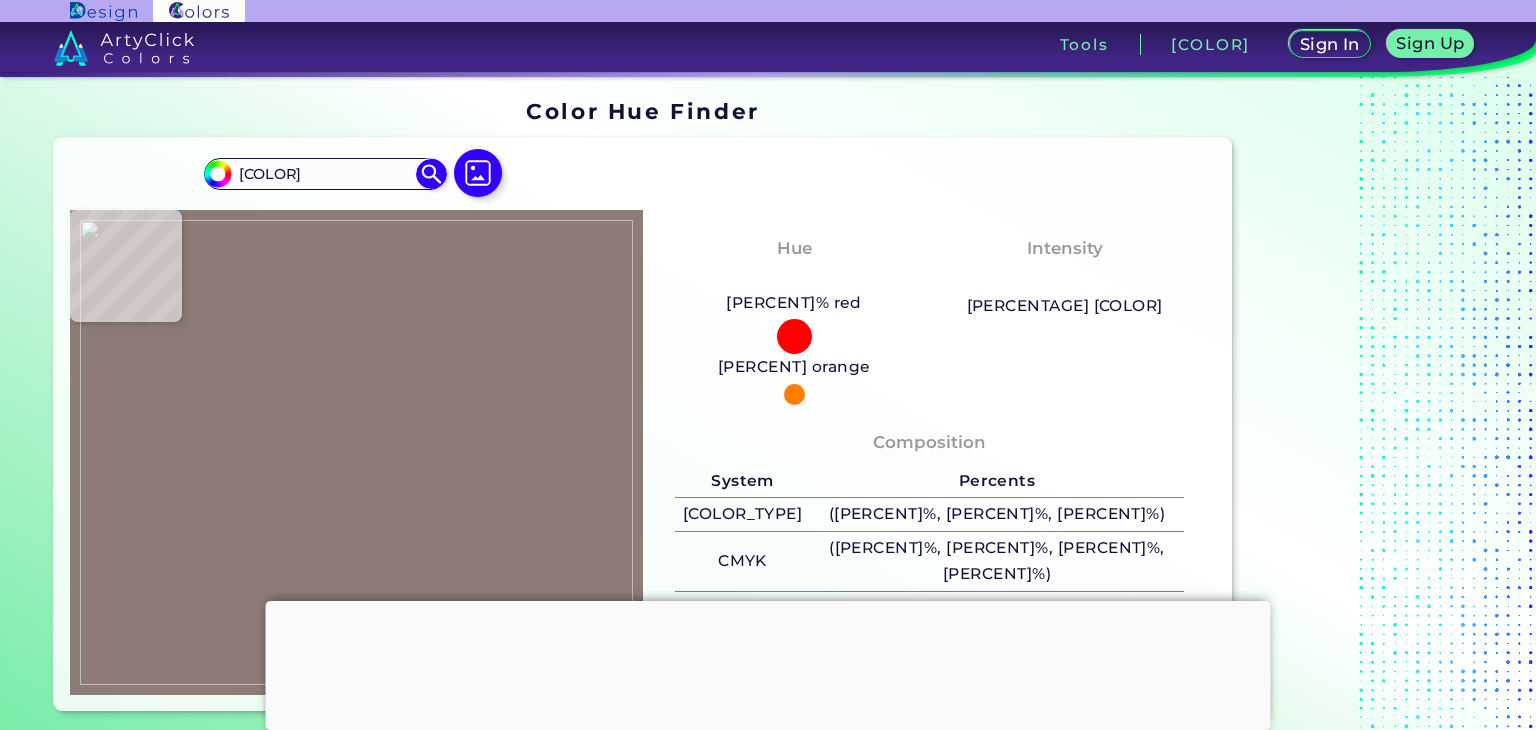 type on "#706a6d" 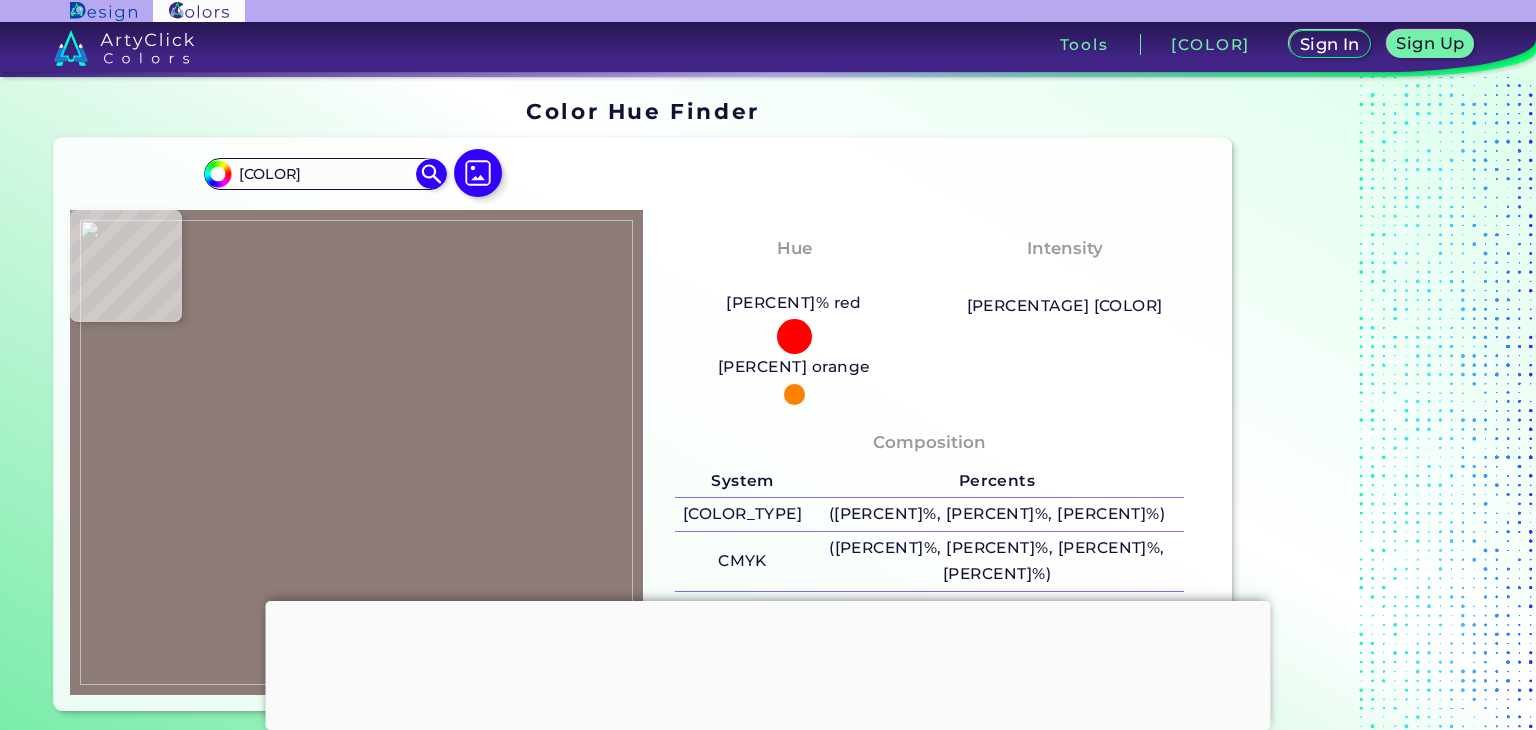 type on "#7c7477" 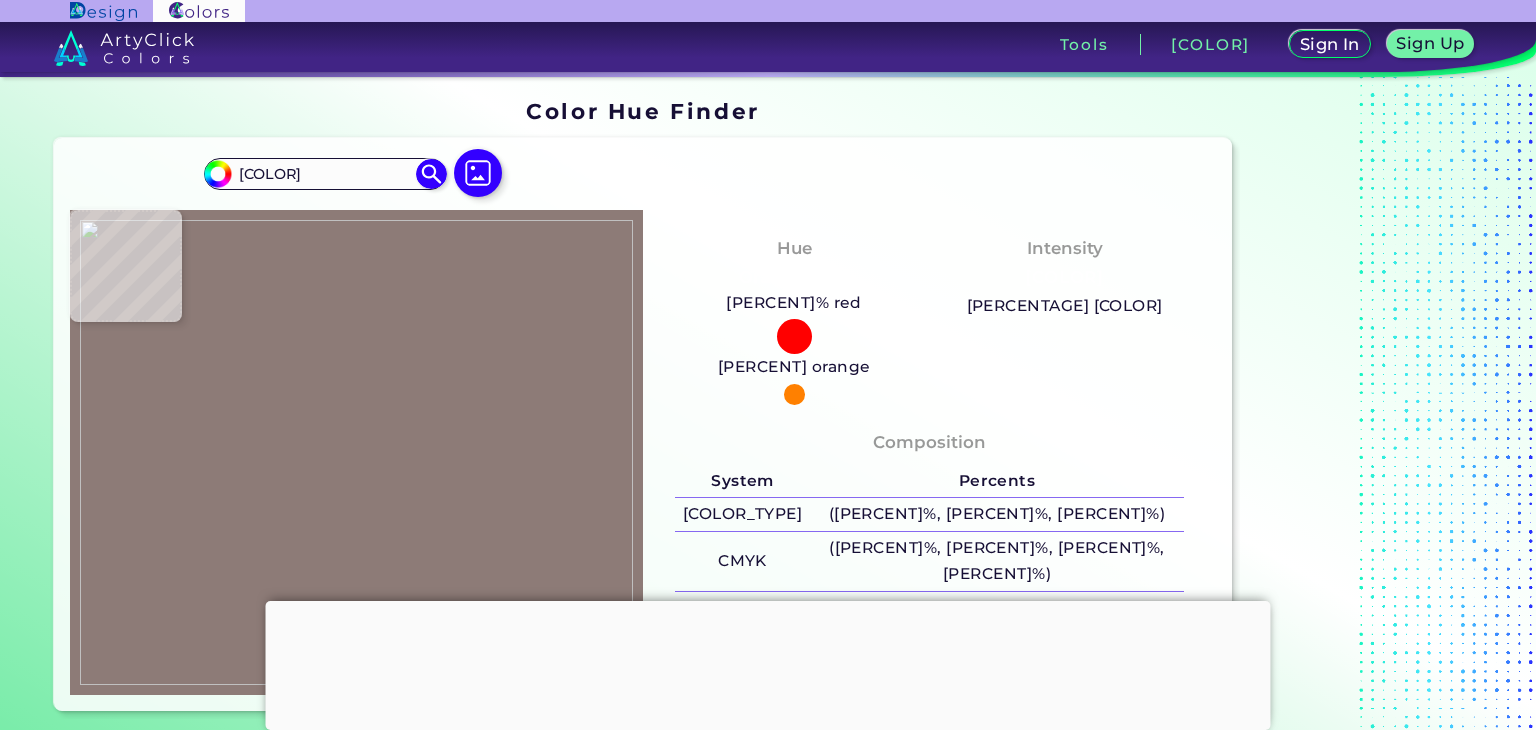 type on "#7C7477" 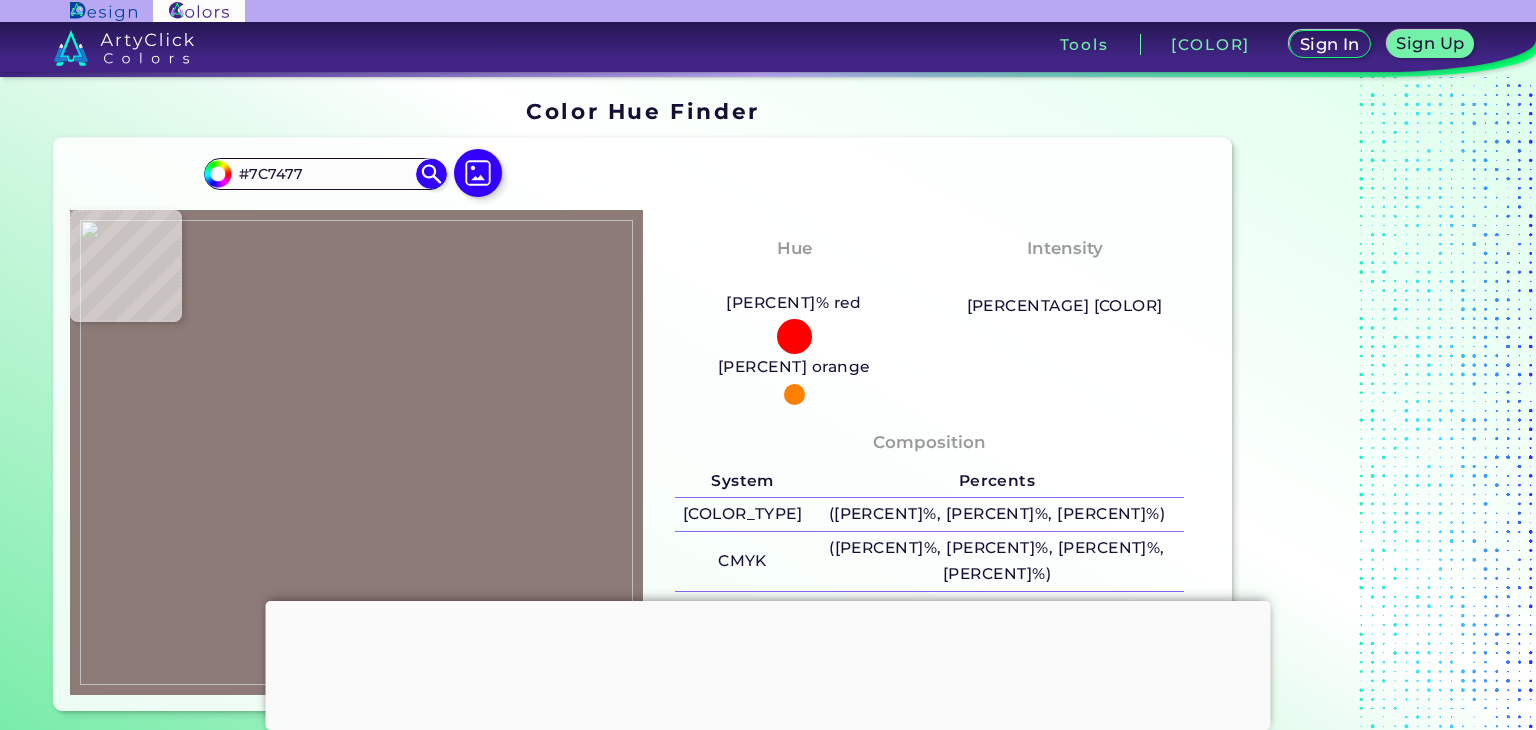 type on "#797174" 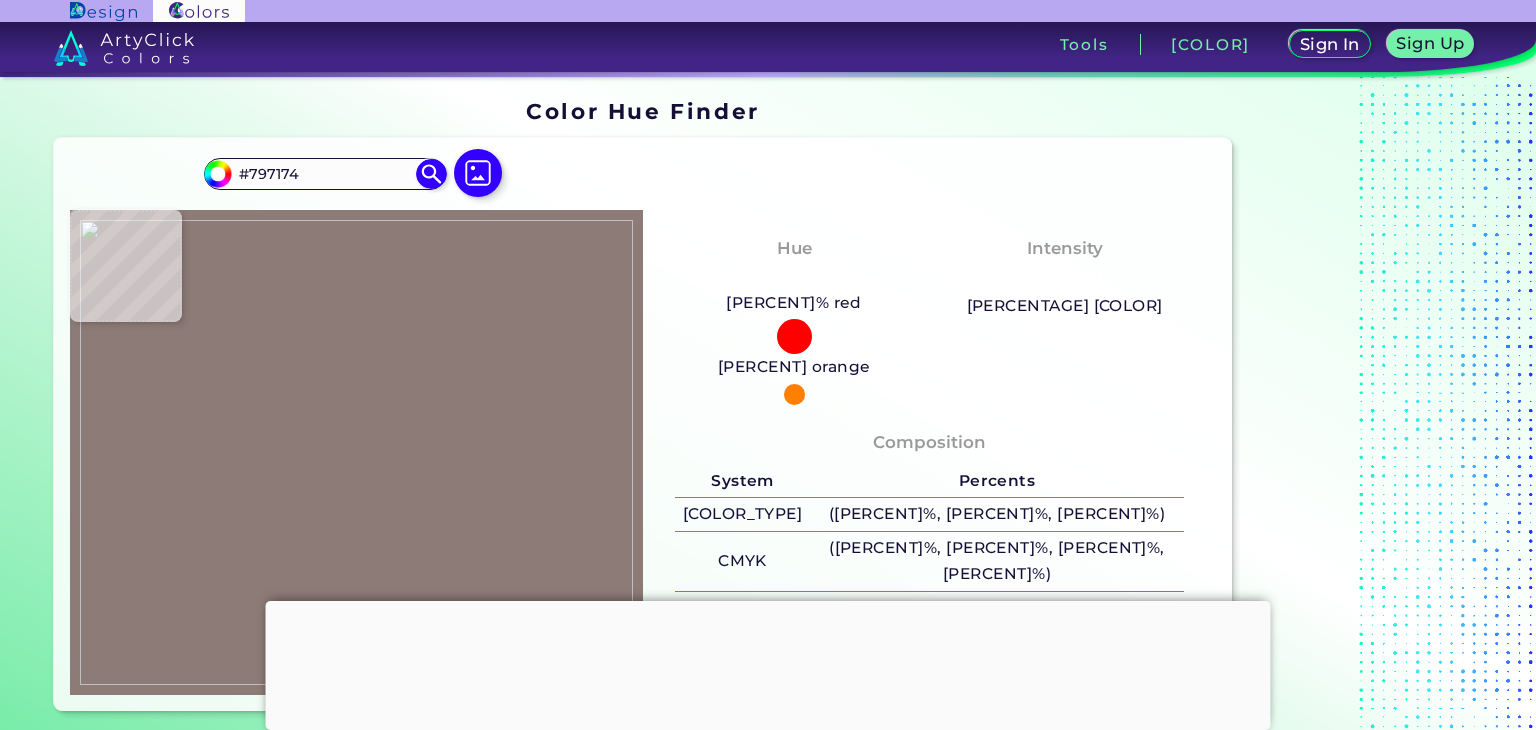 type on "#776e70" 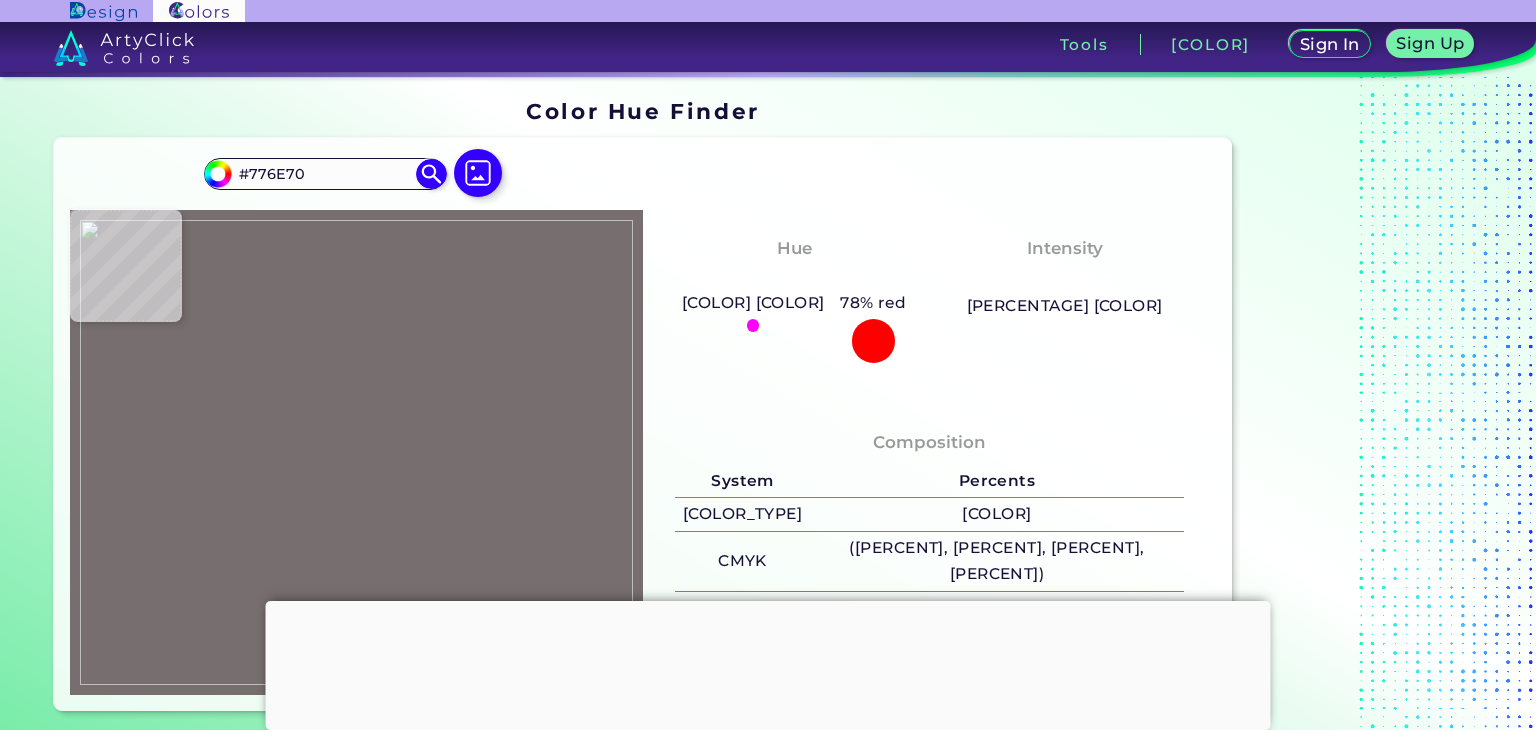 type on "#756C6D" 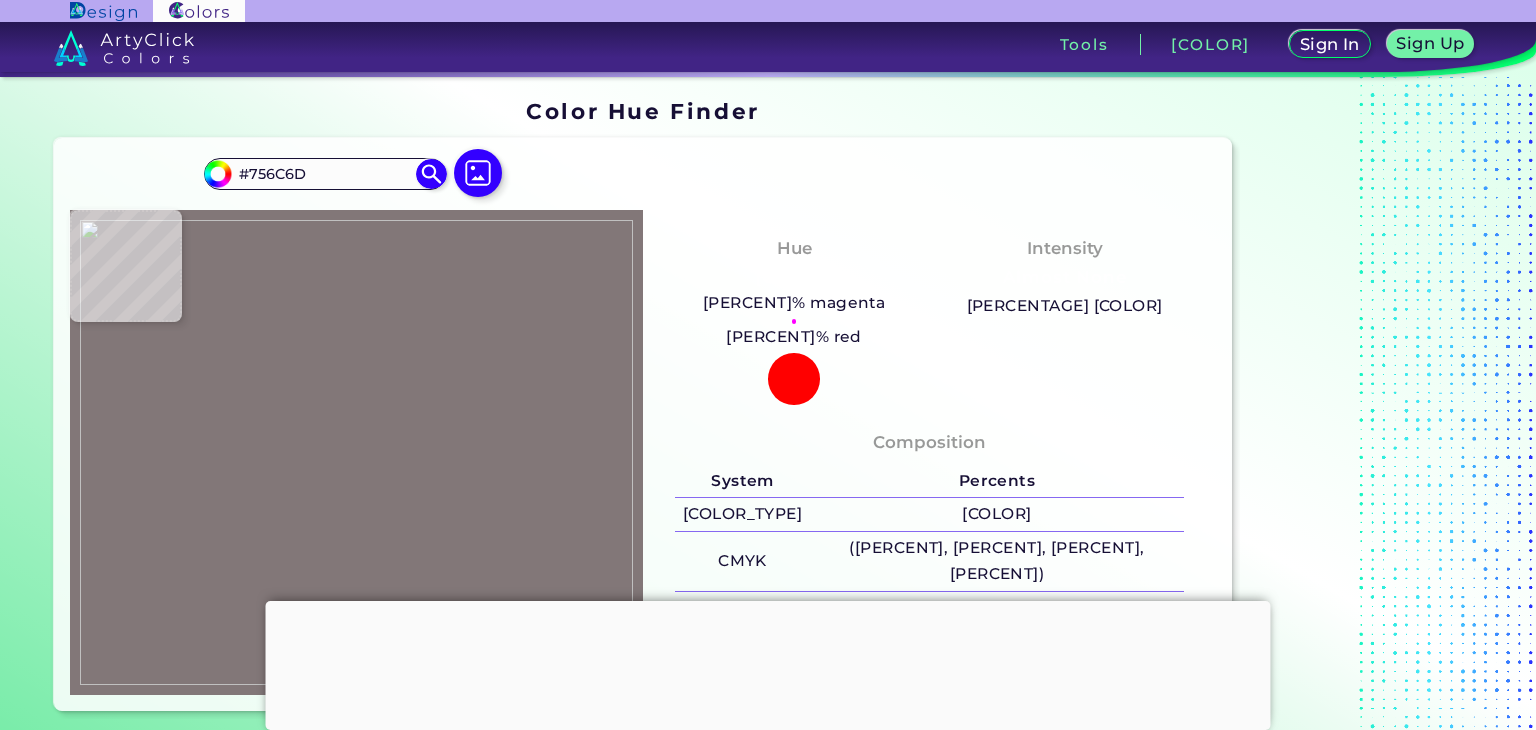 type on "#827778" 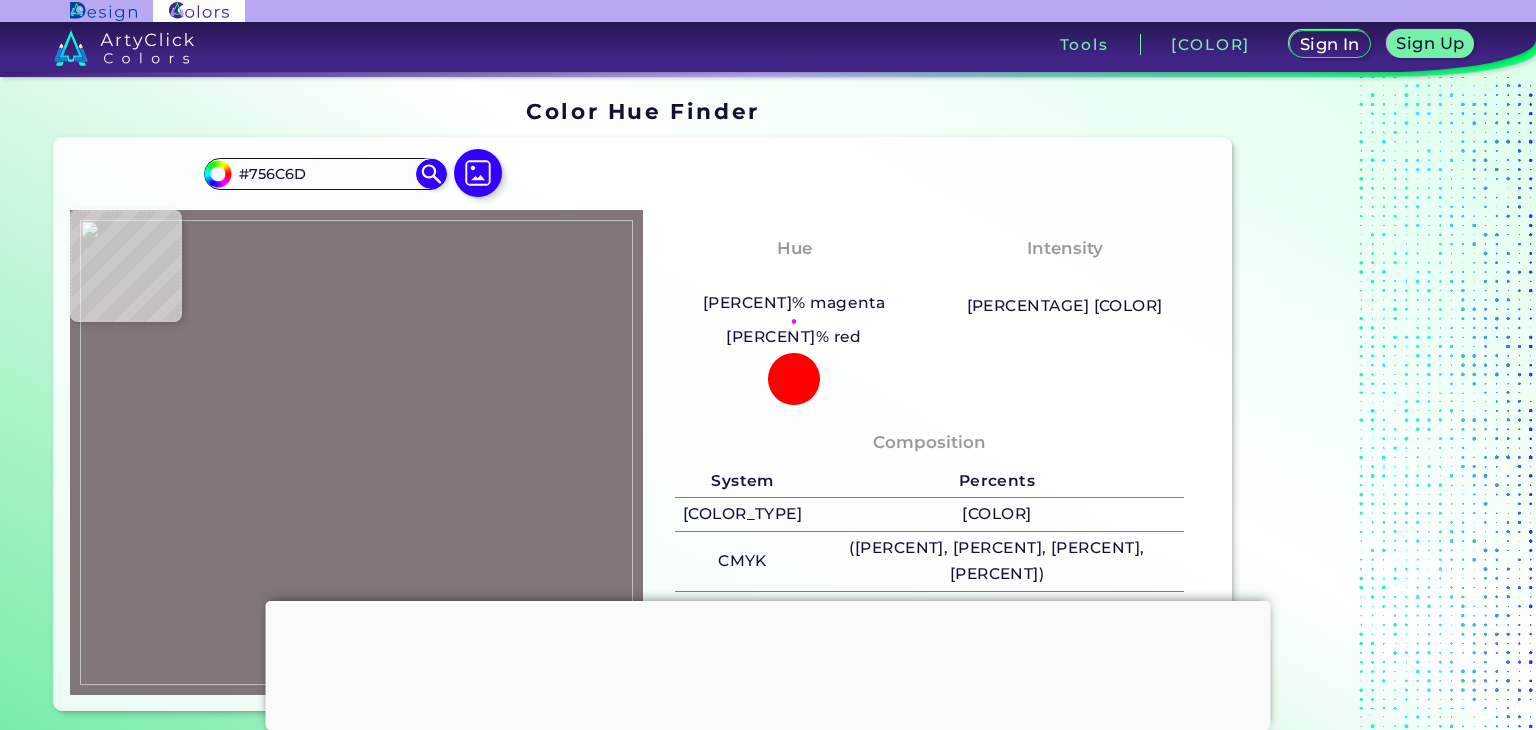 type on "#827778" 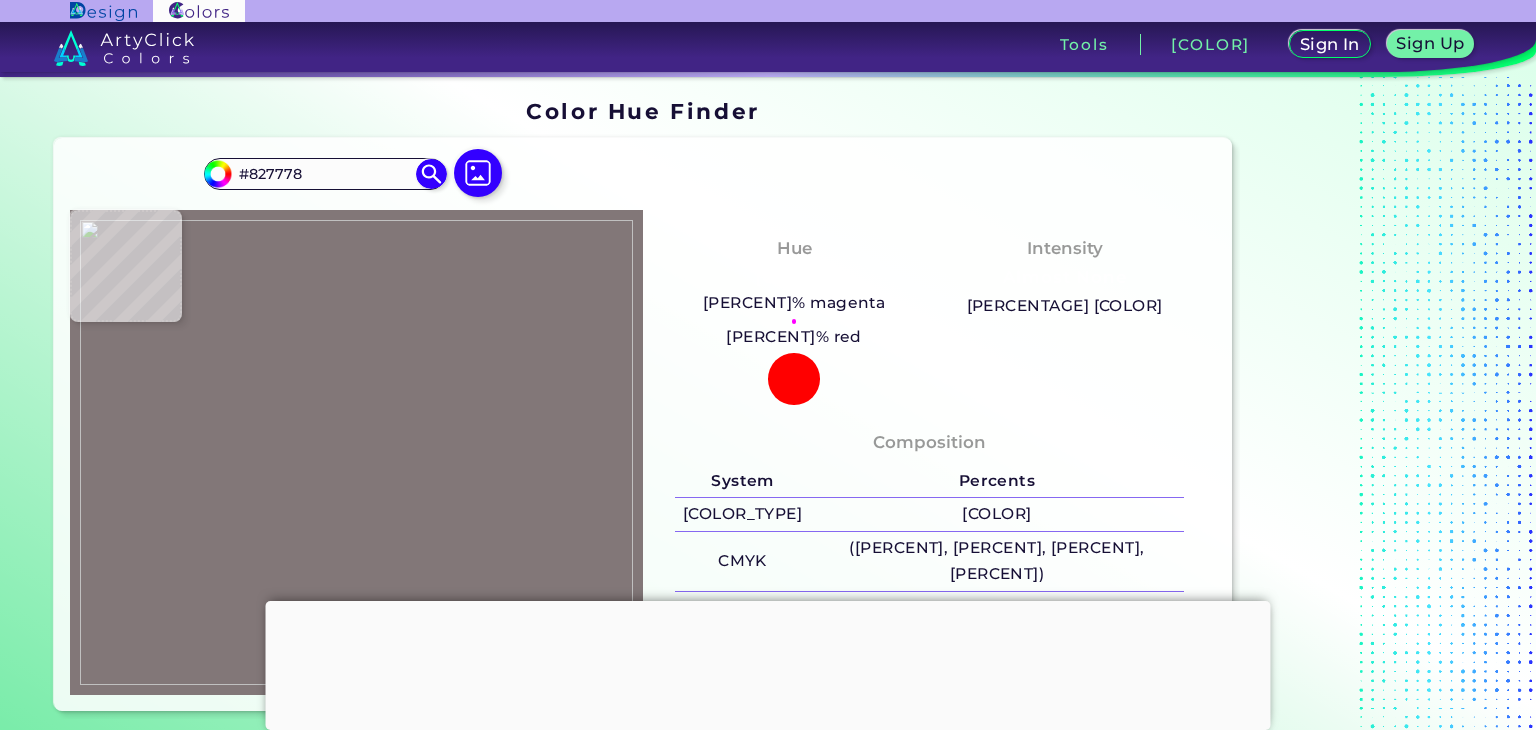type on "#877578" 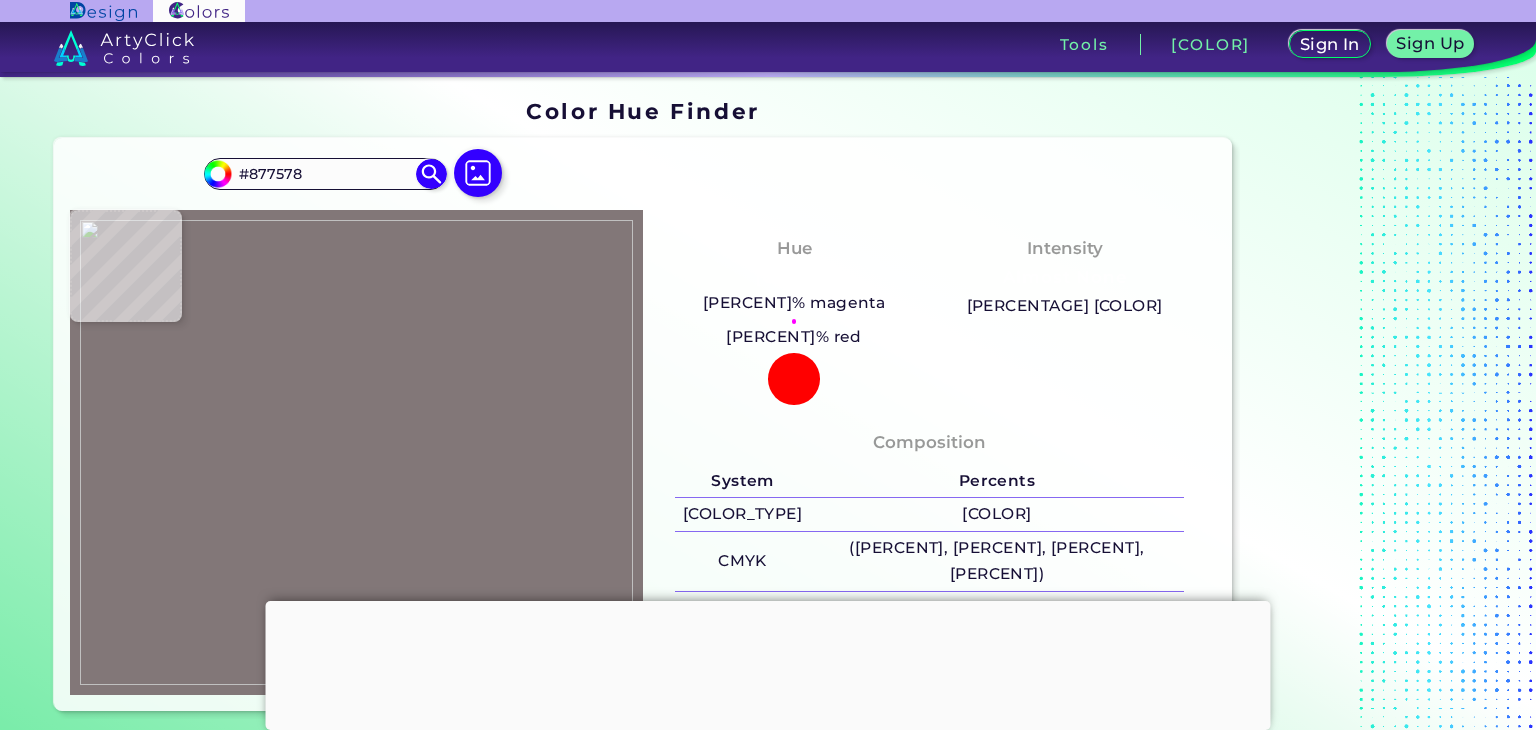 type on "[COLOR]" 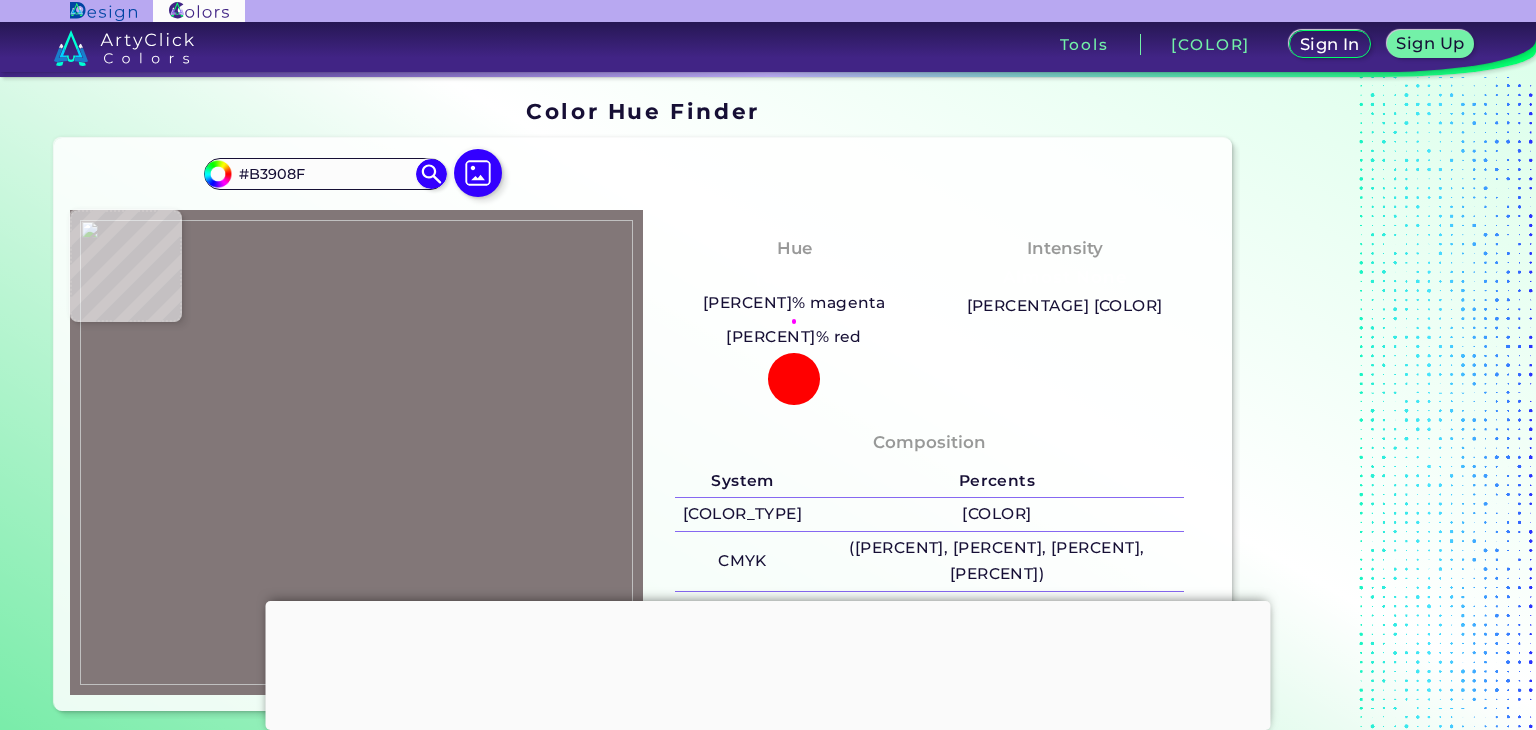 type on "#b48c81" 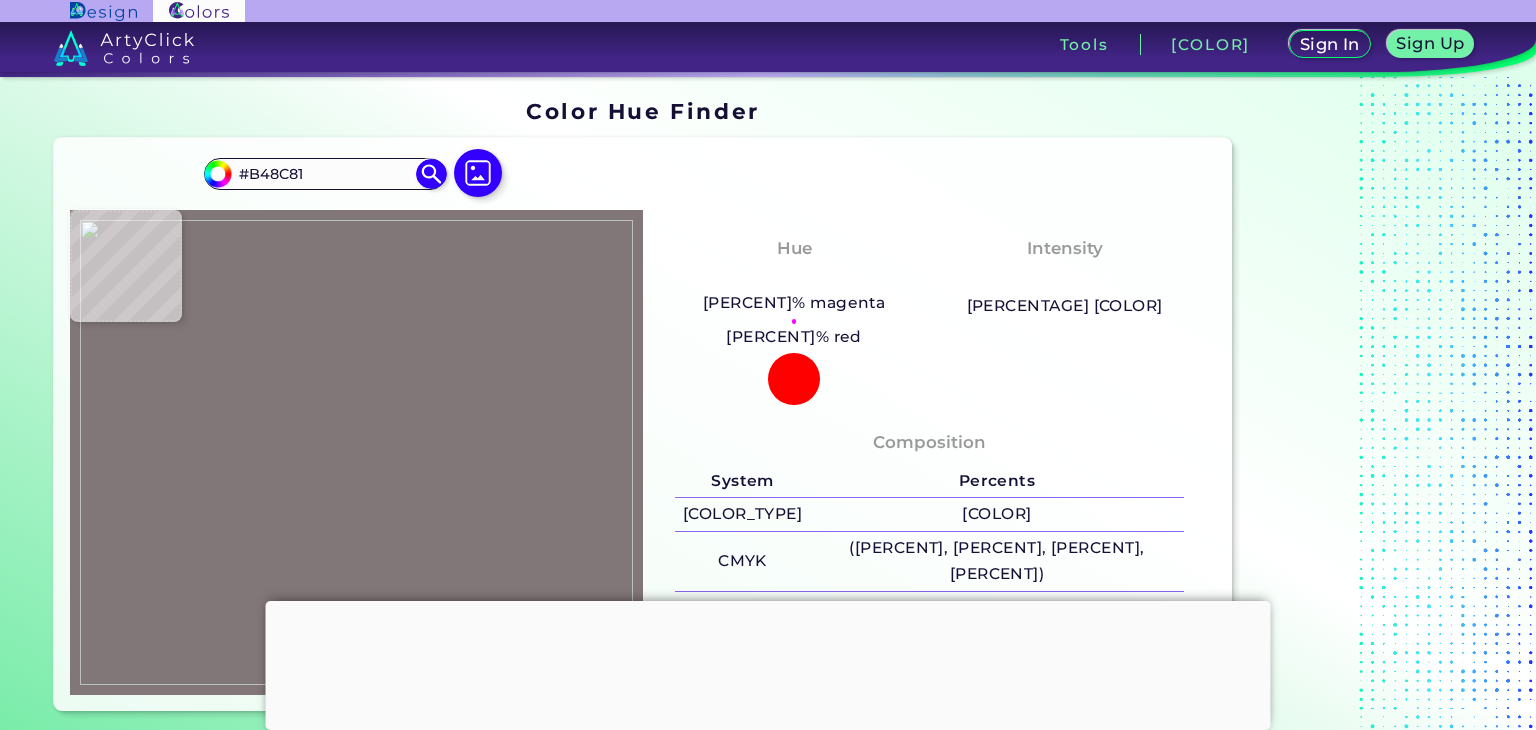 type on "#b1836f" 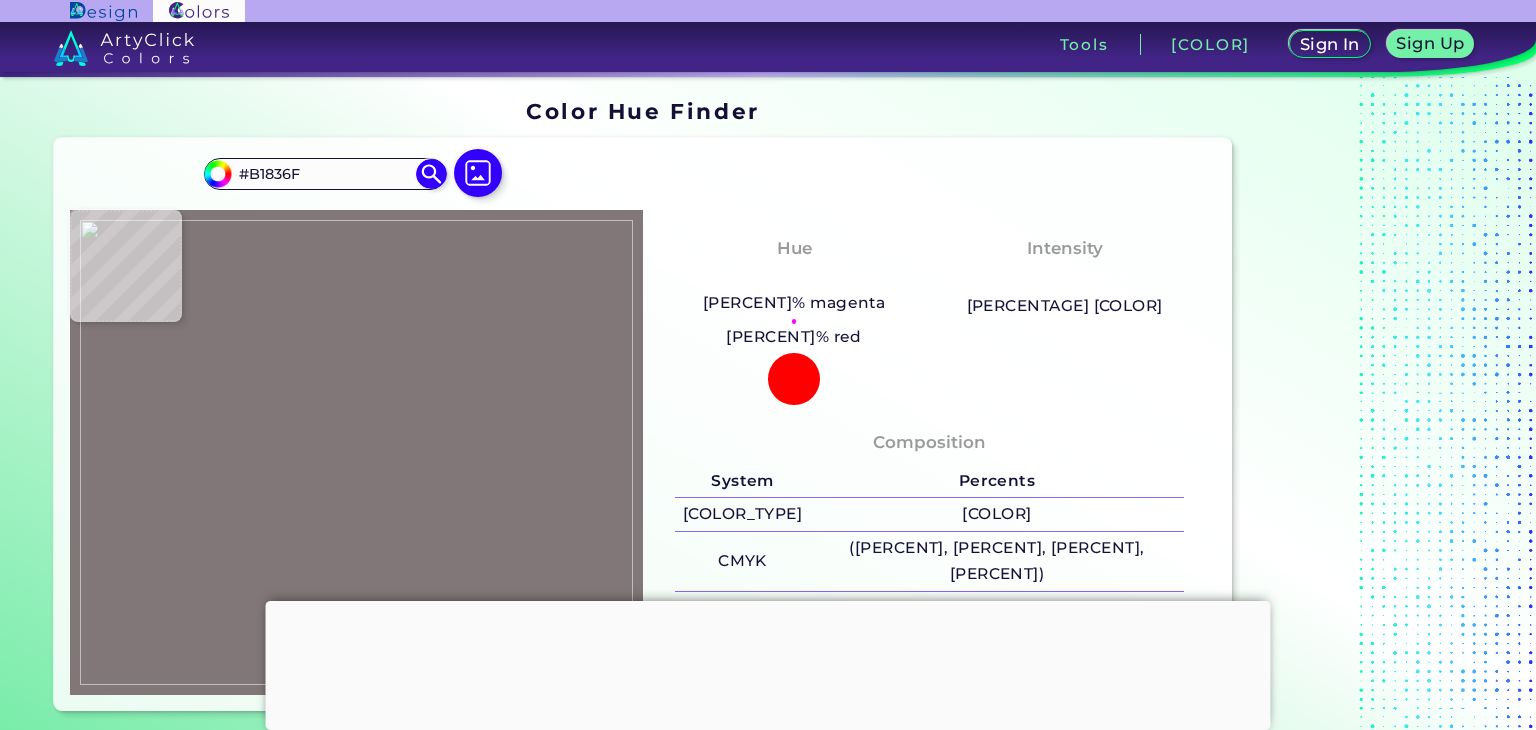 type on "#b88062" 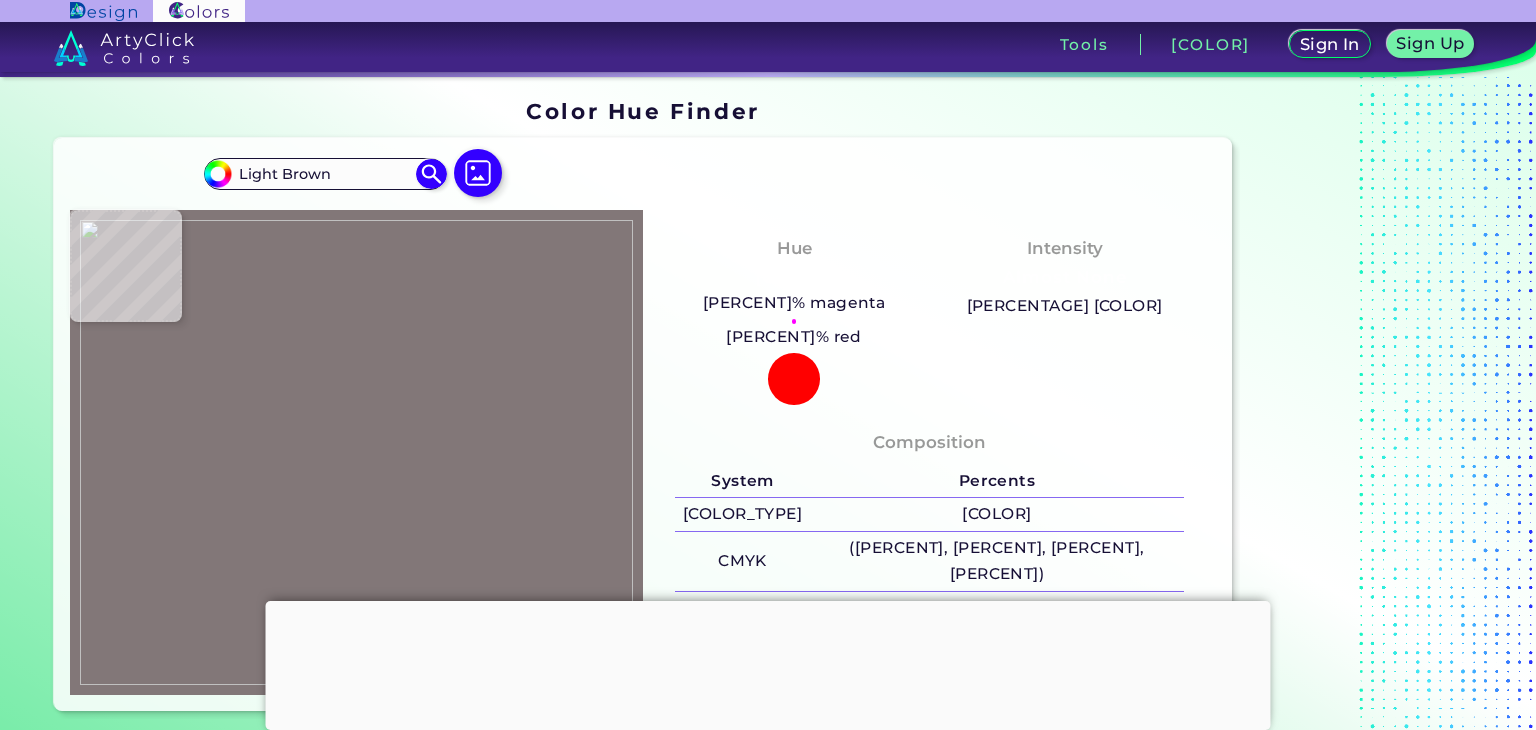 type on "#c2866a" 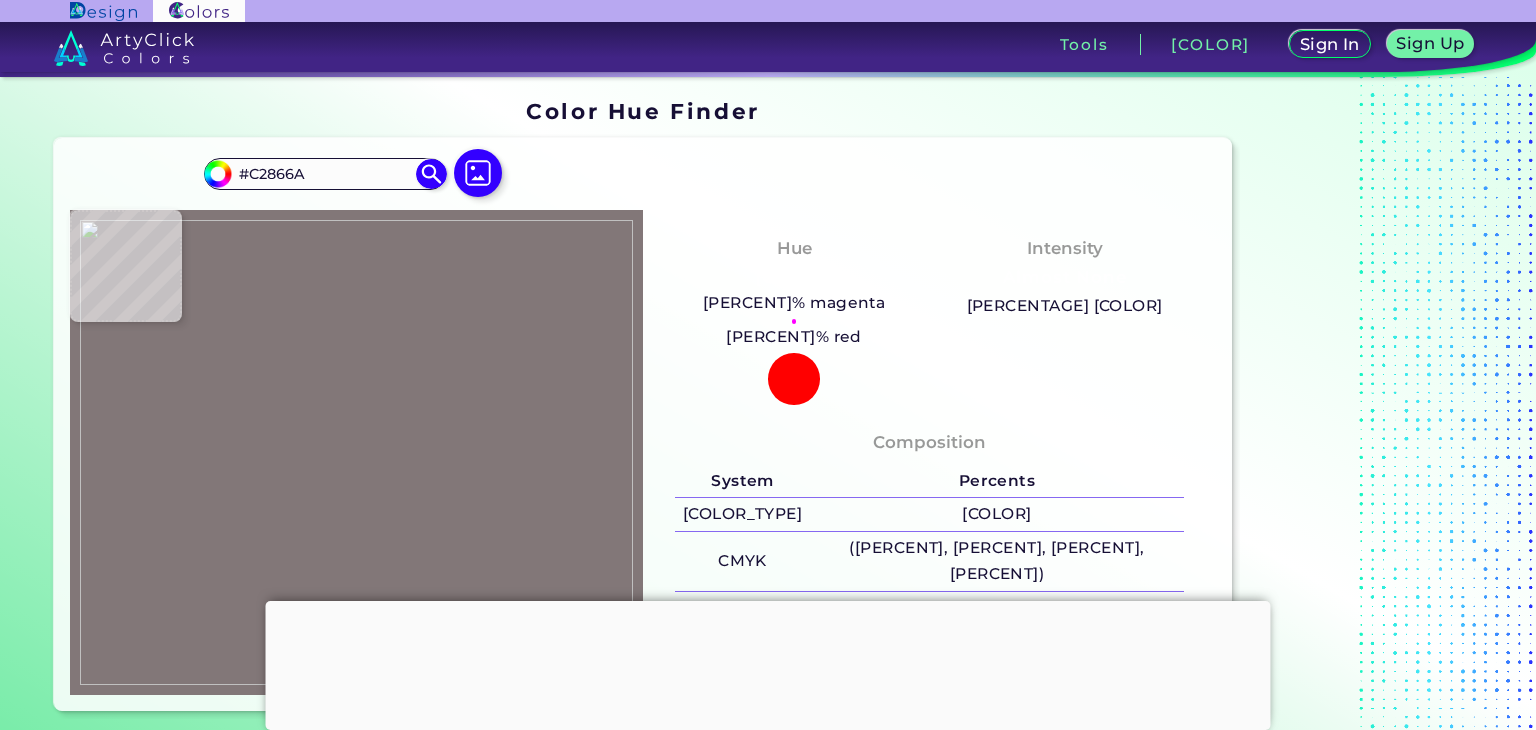 type on "#dfa08b" 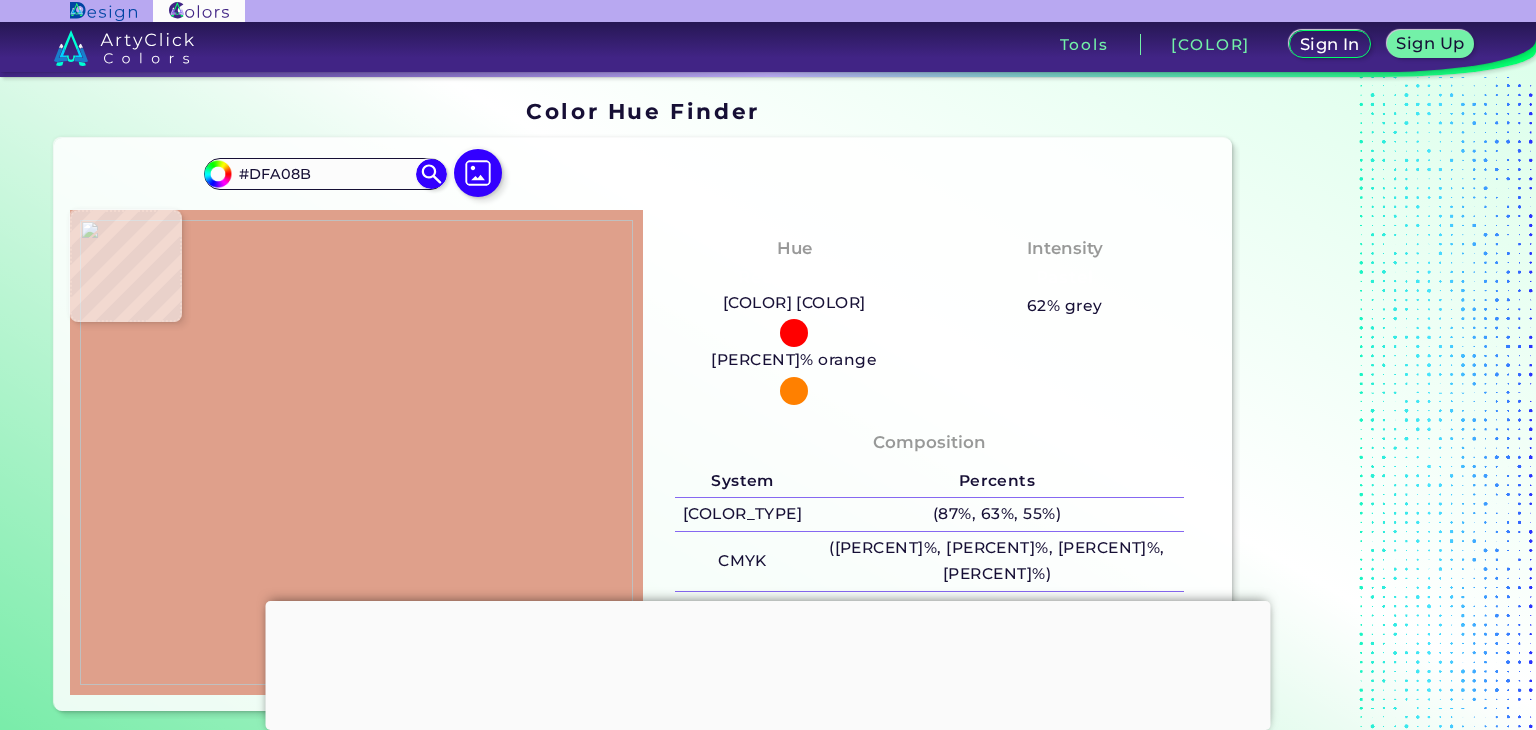 scroll, scrollTop: 112, scrollLeft: 0, axis: vertical 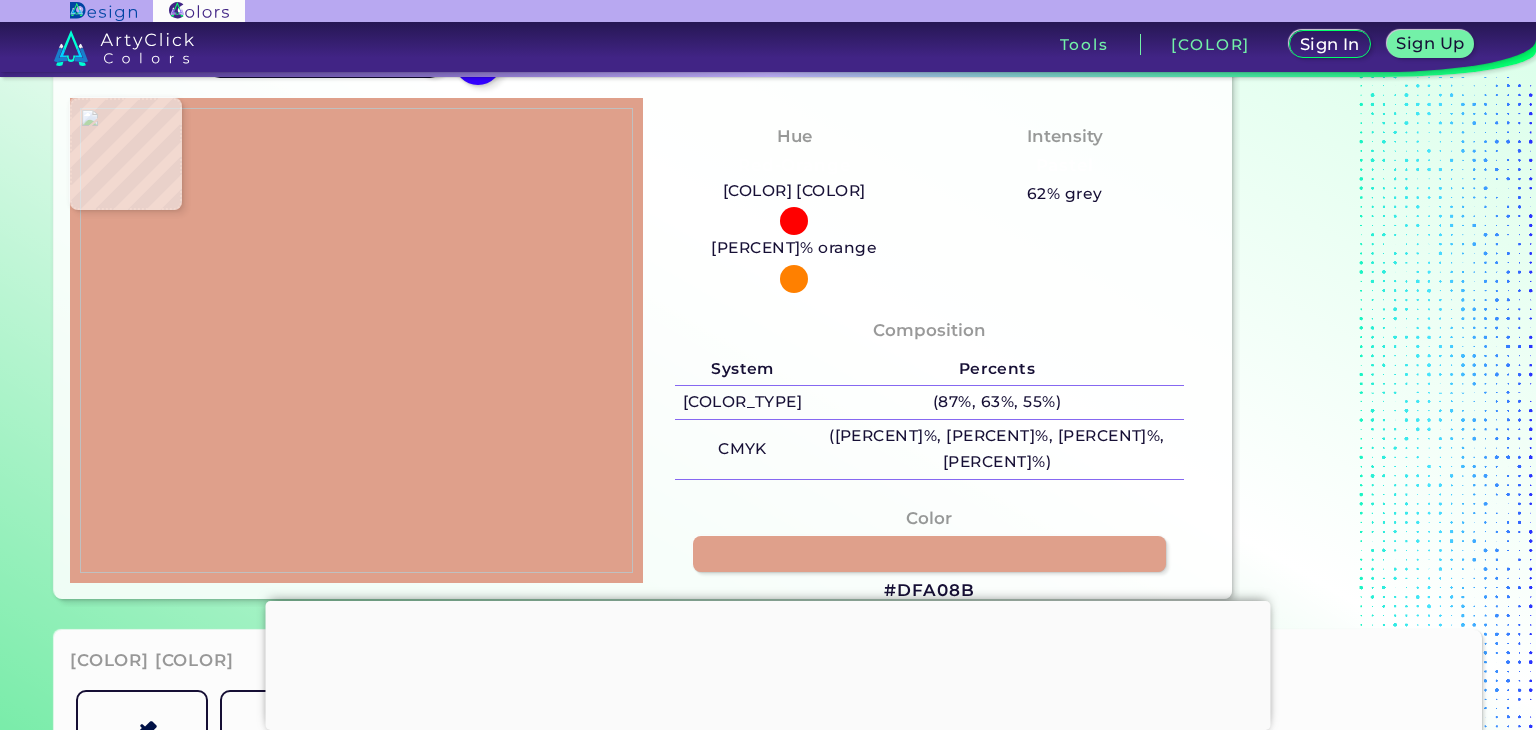 type on "#302322" 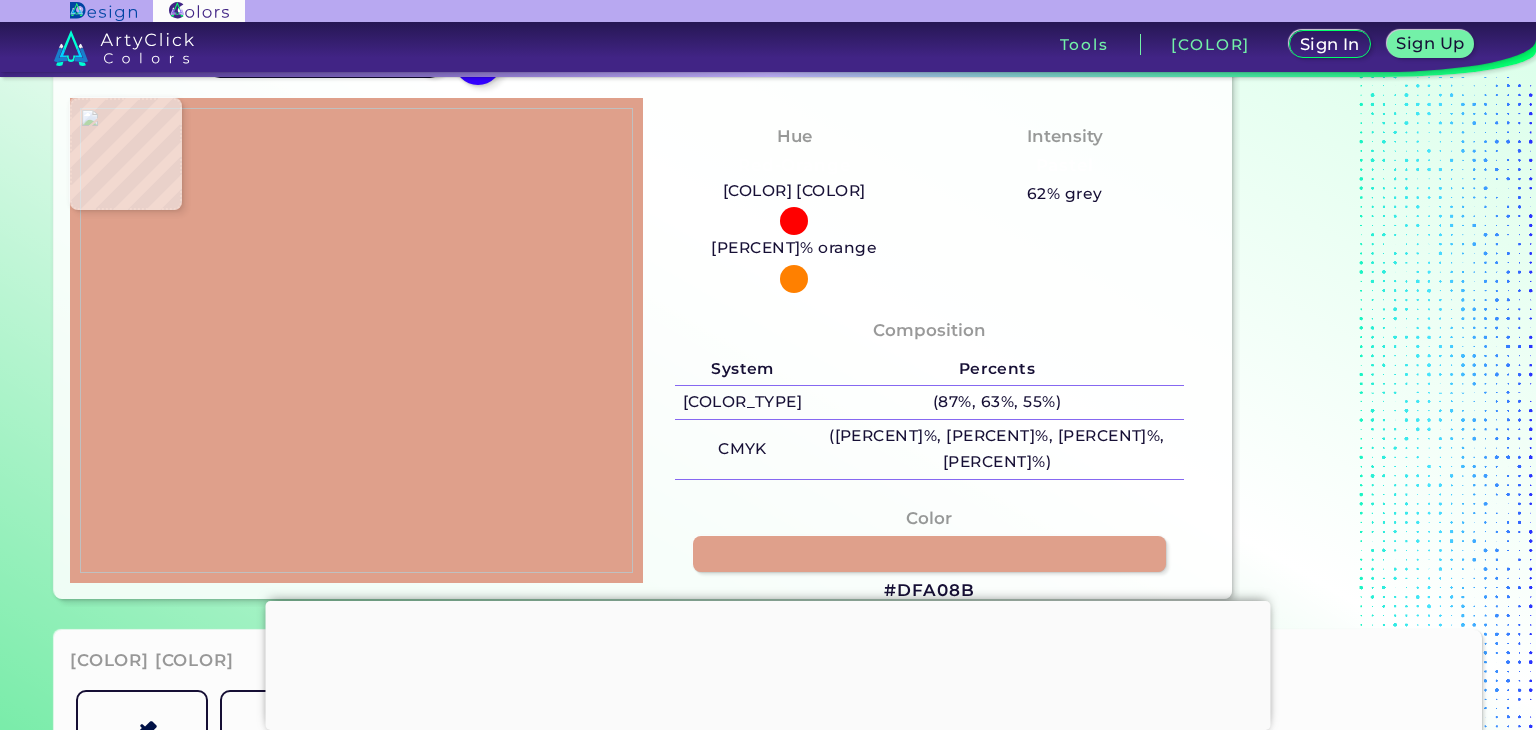type on "#221617" 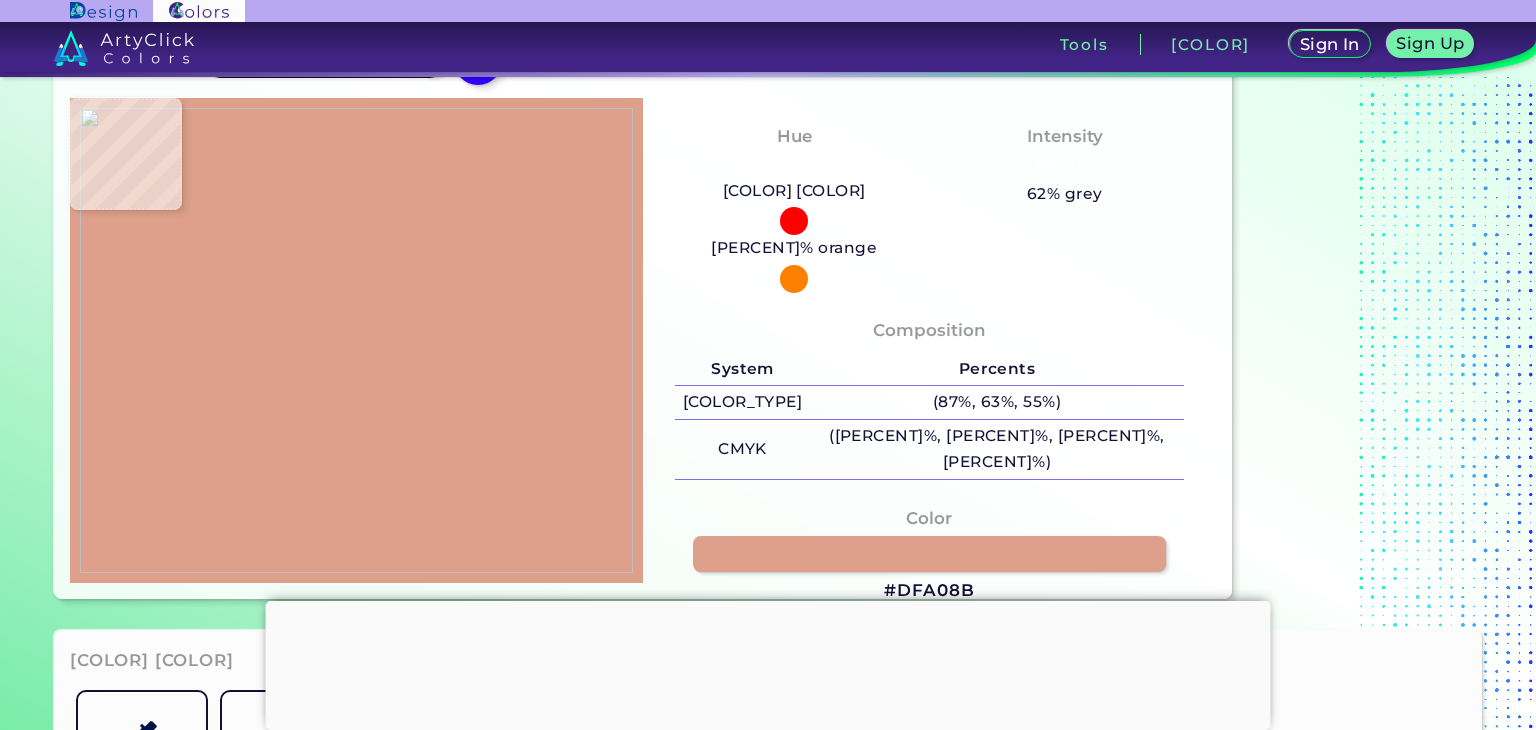 type on "#221617" 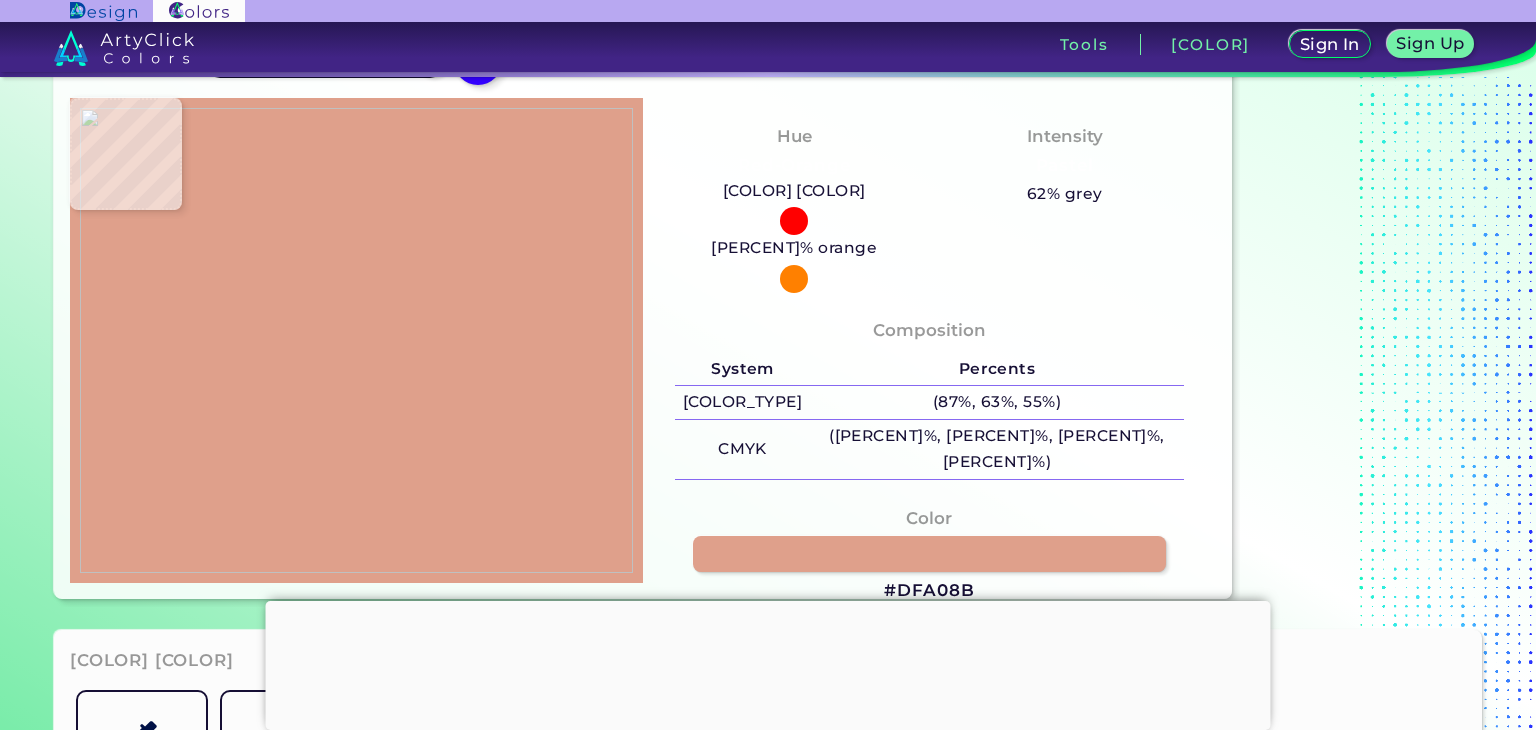 type on "#1D1417" 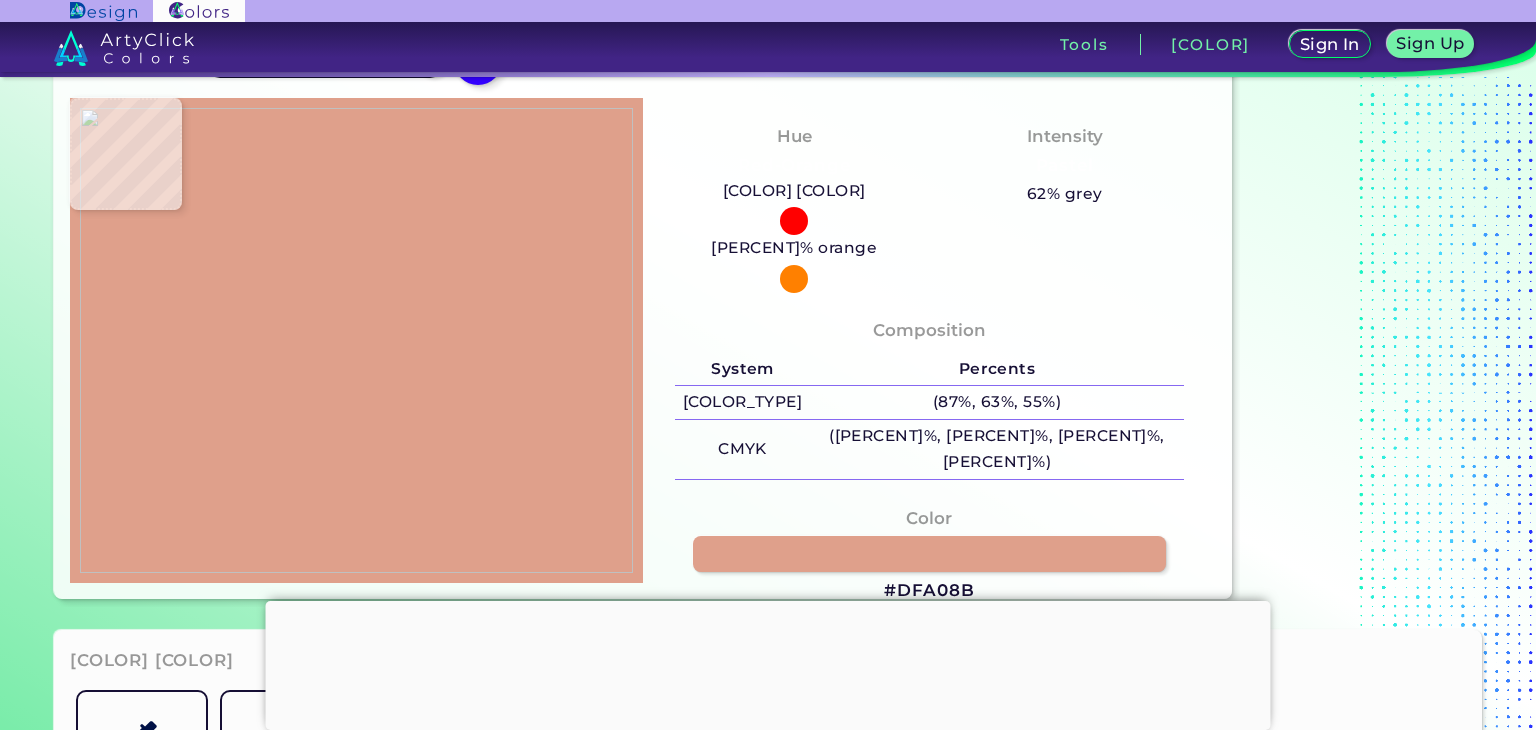 type on "#1b1215" 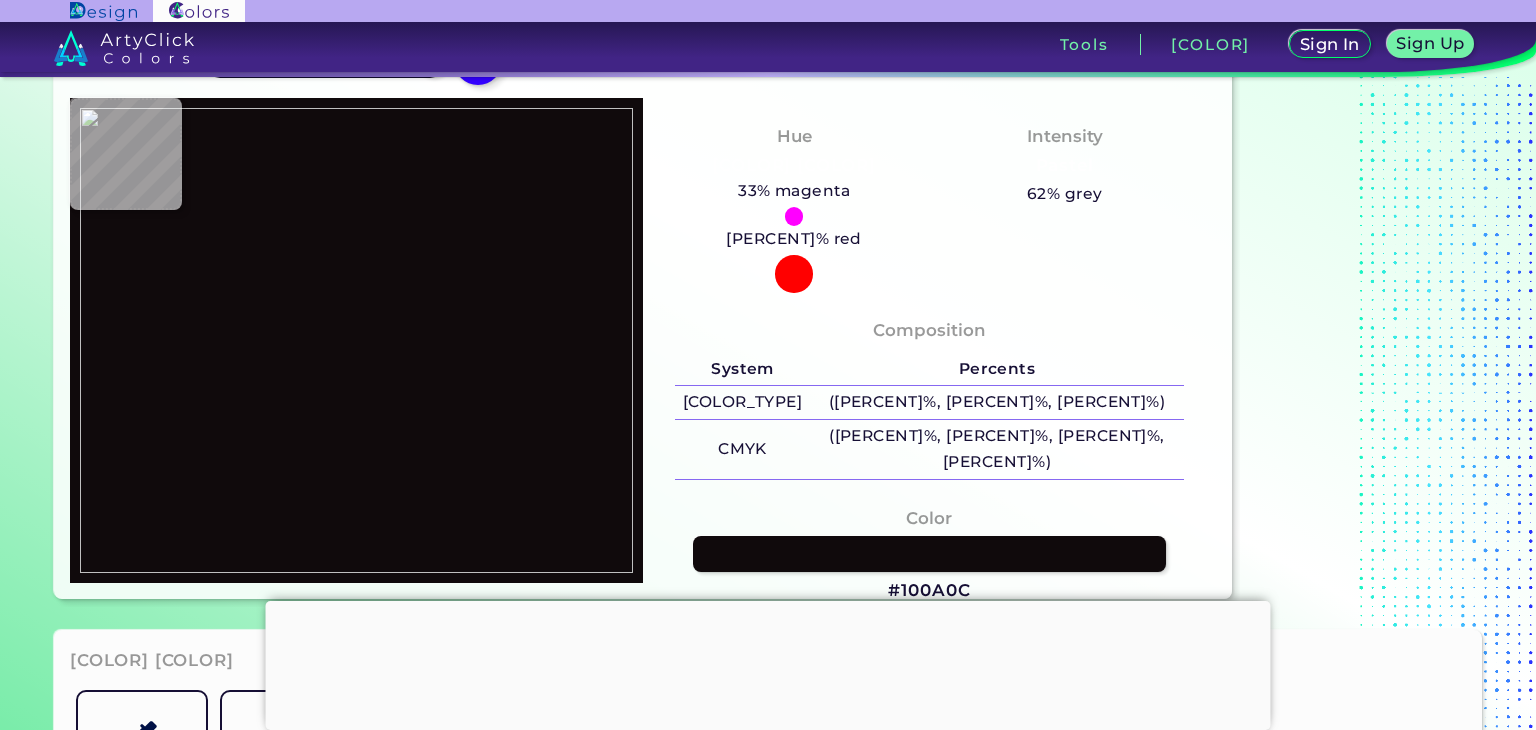 type on "#0E080A" 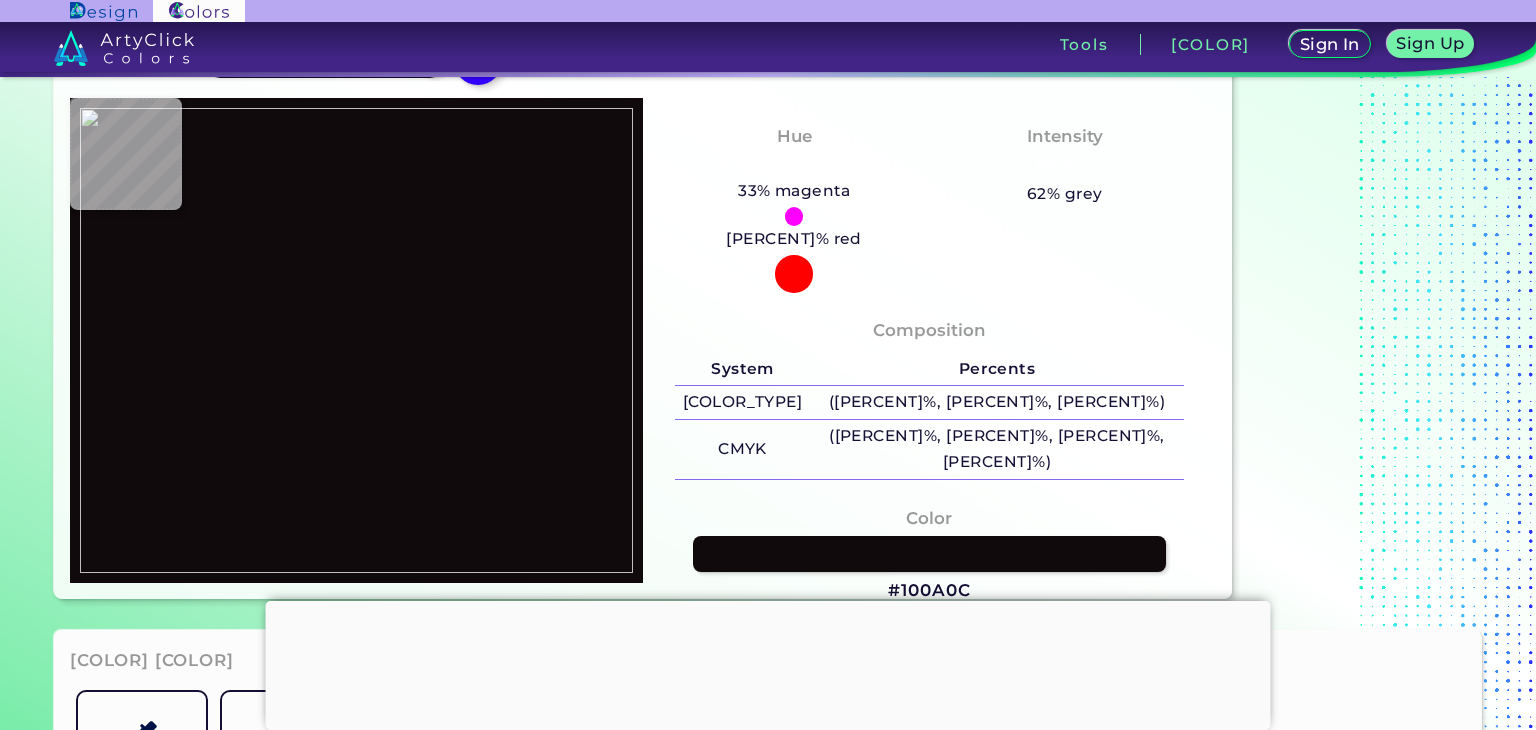 type on "#0E080A" 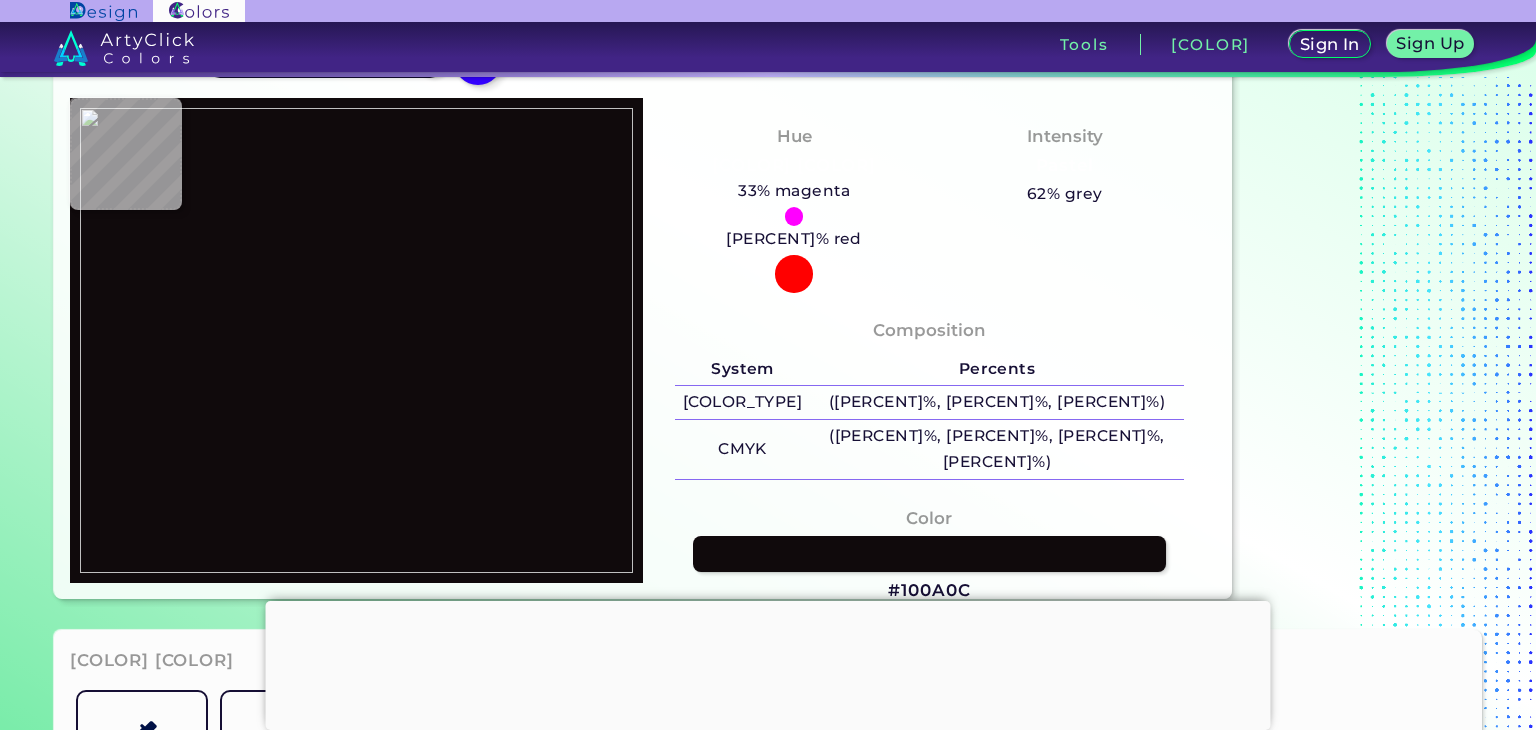 type on "#0B0507" 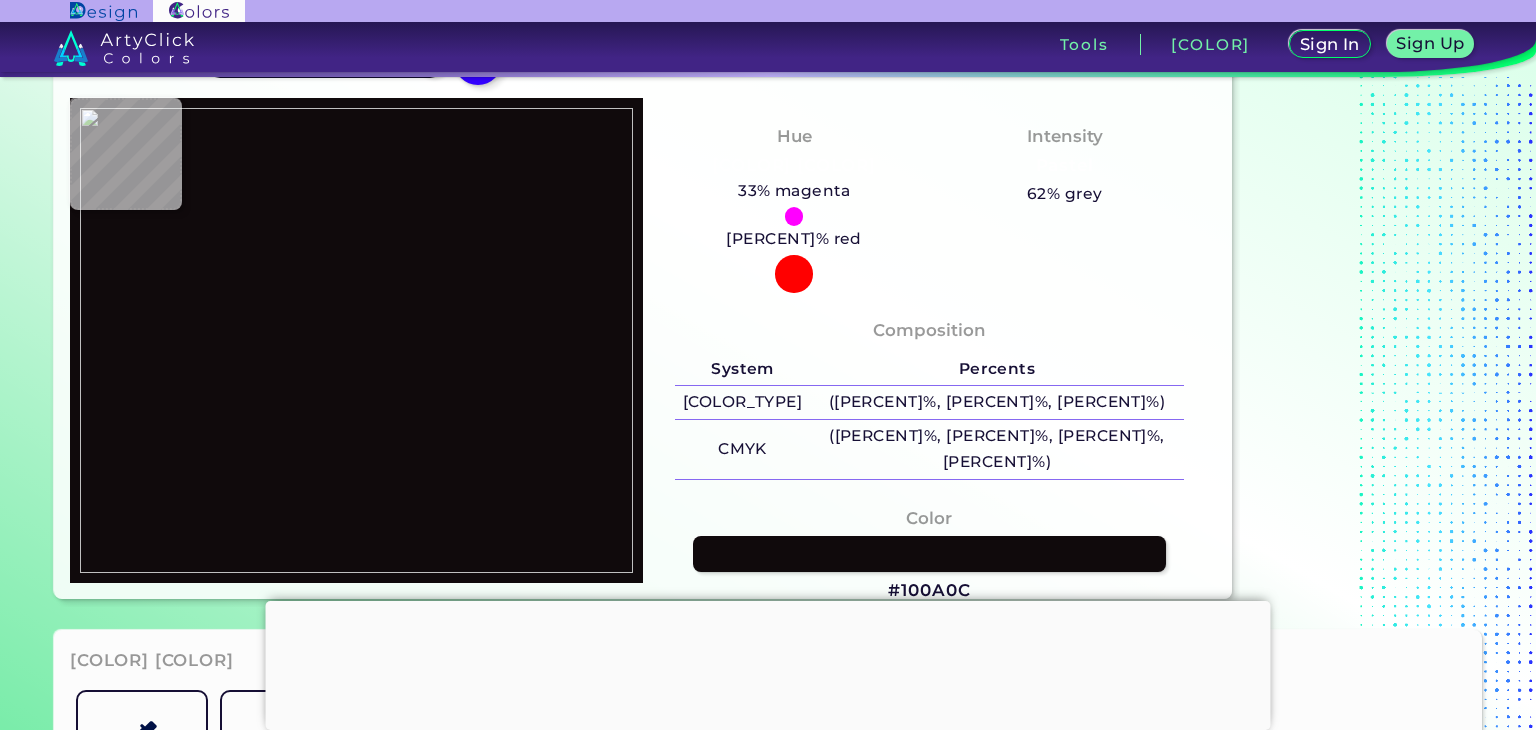 type on "#0D0709" 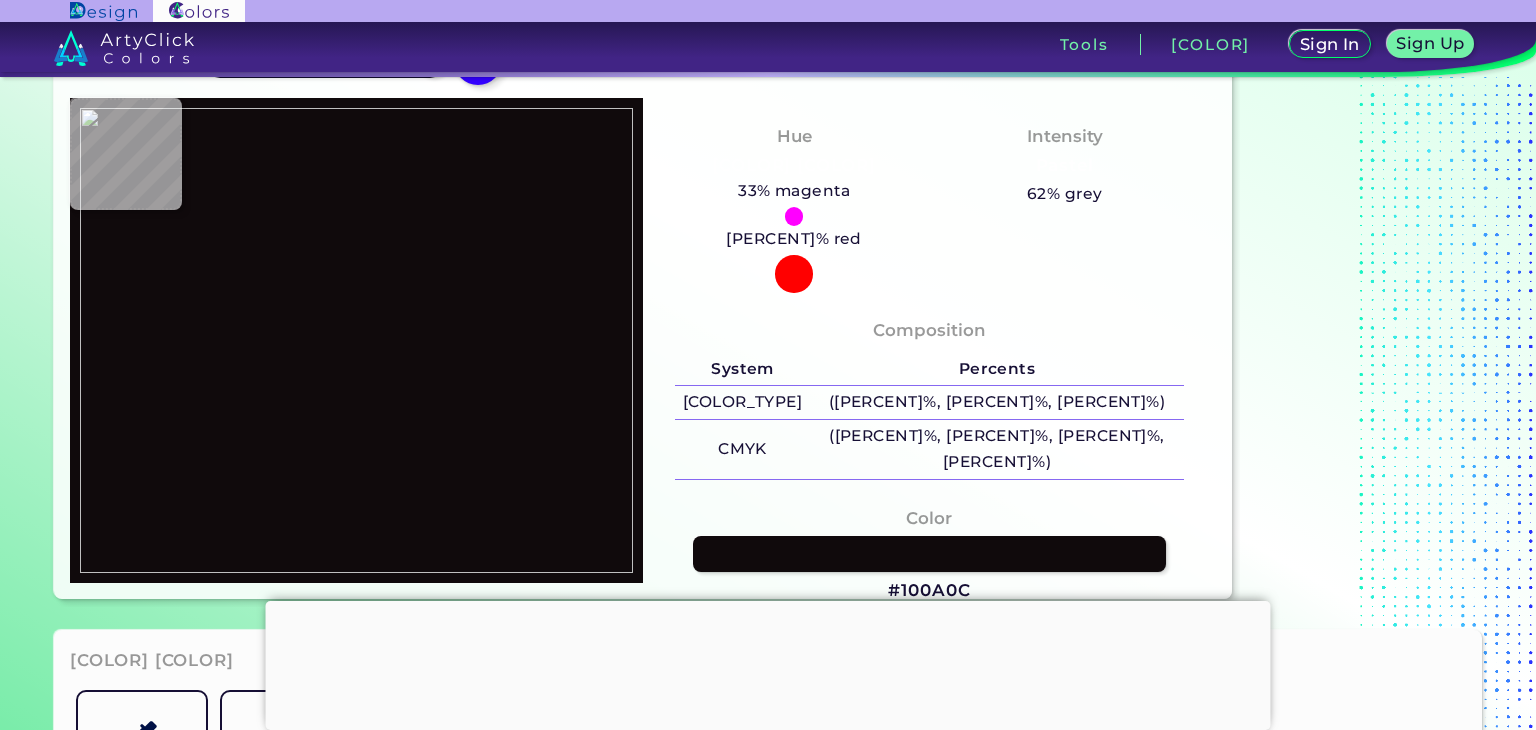 type on "#0F090B" 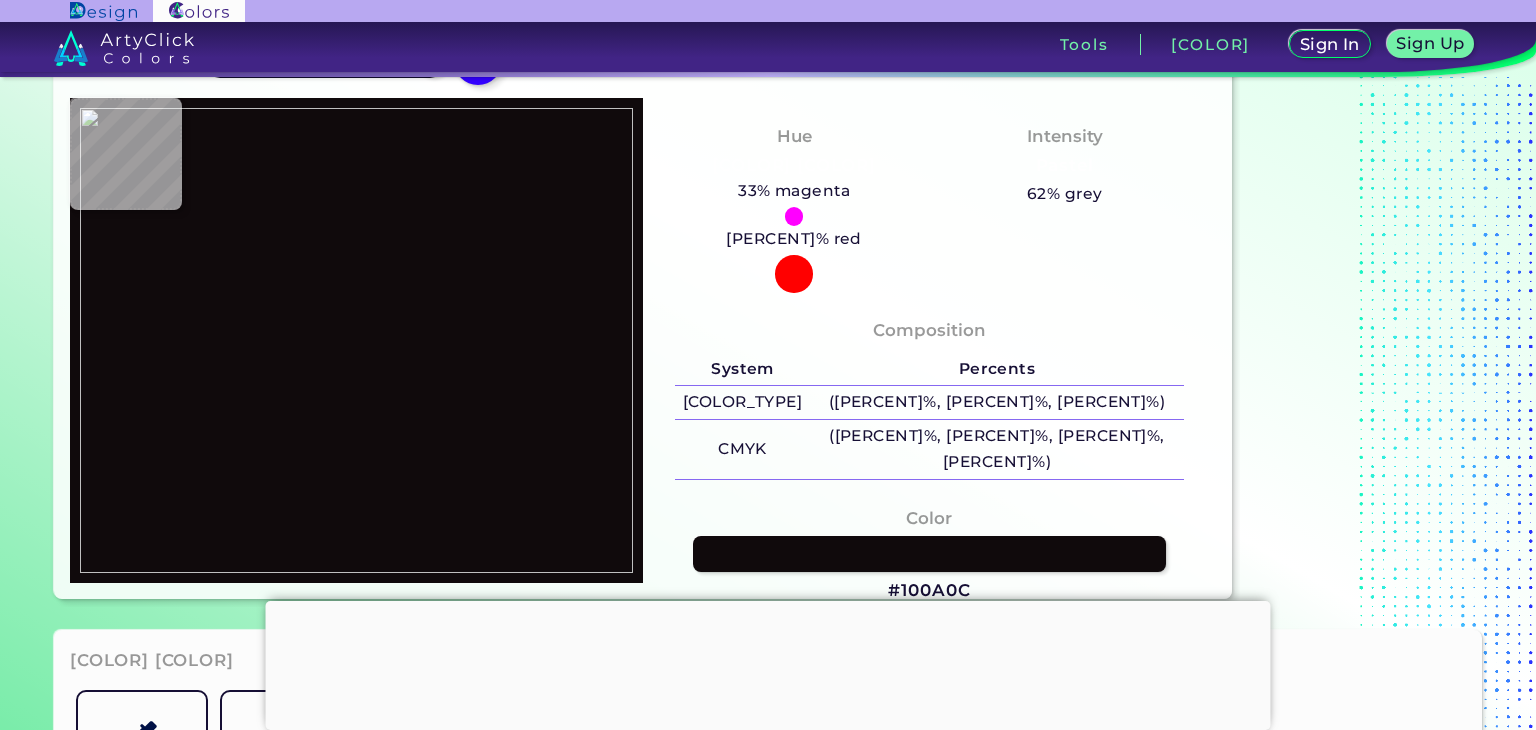 type on "#170F0B" 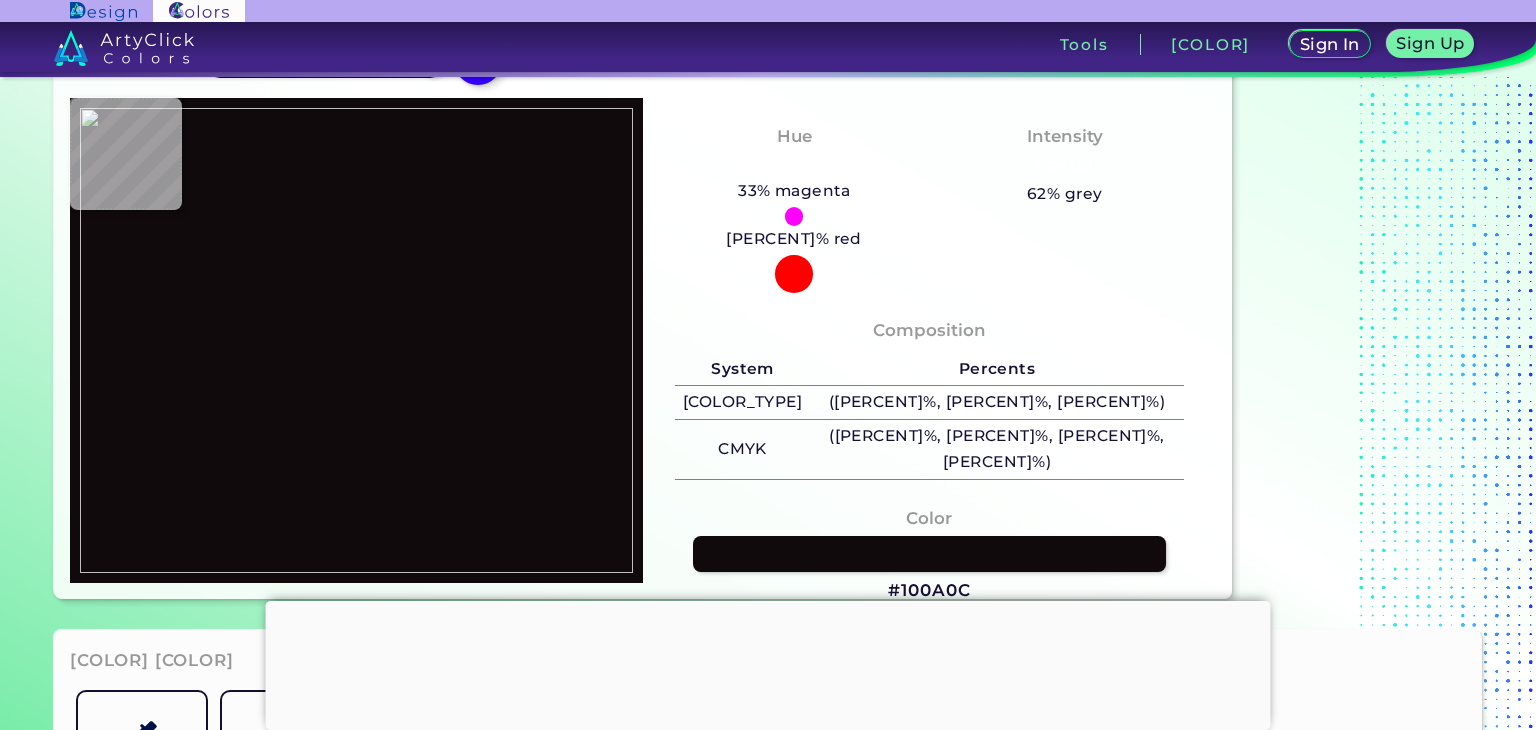 type on "[COLOR]" 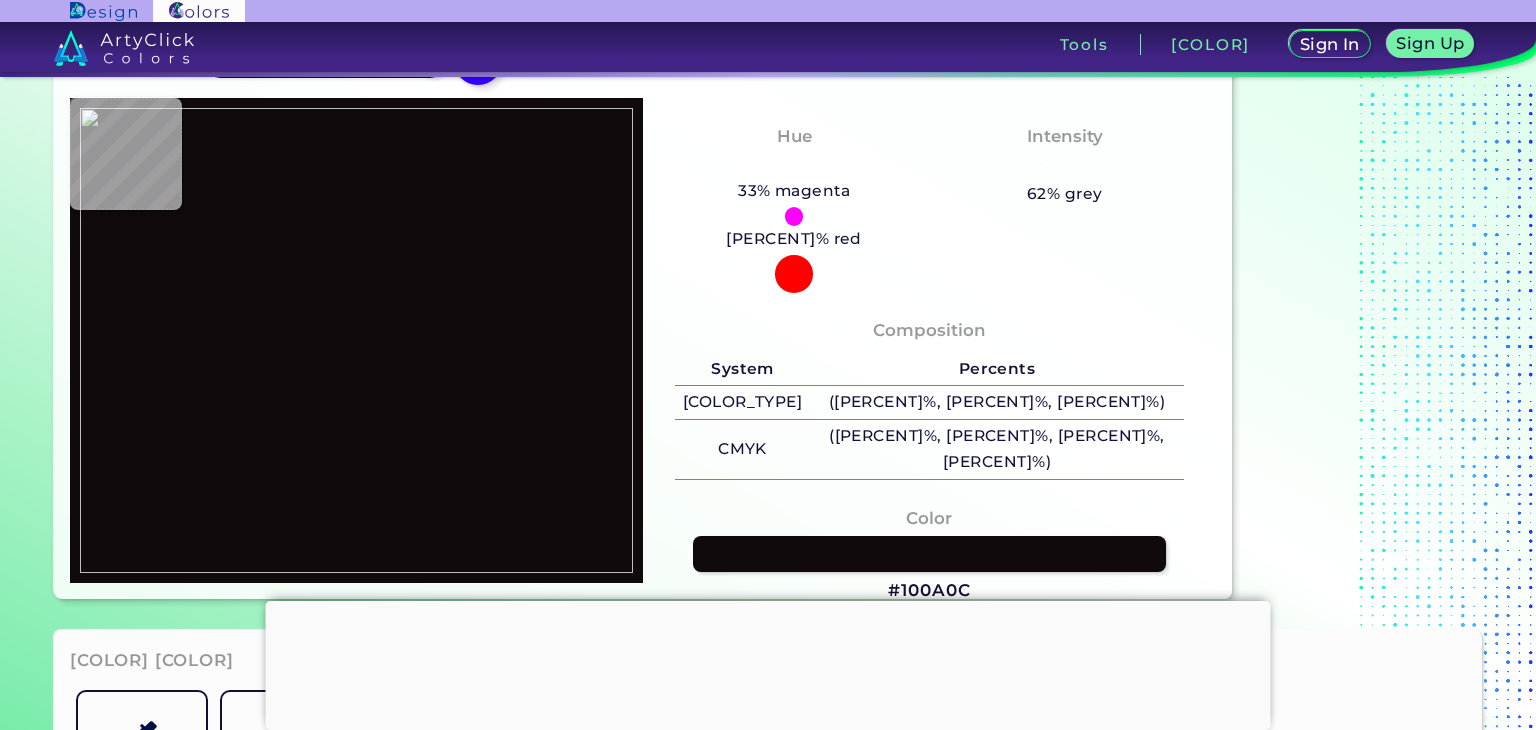 type on "#1b0f0d" 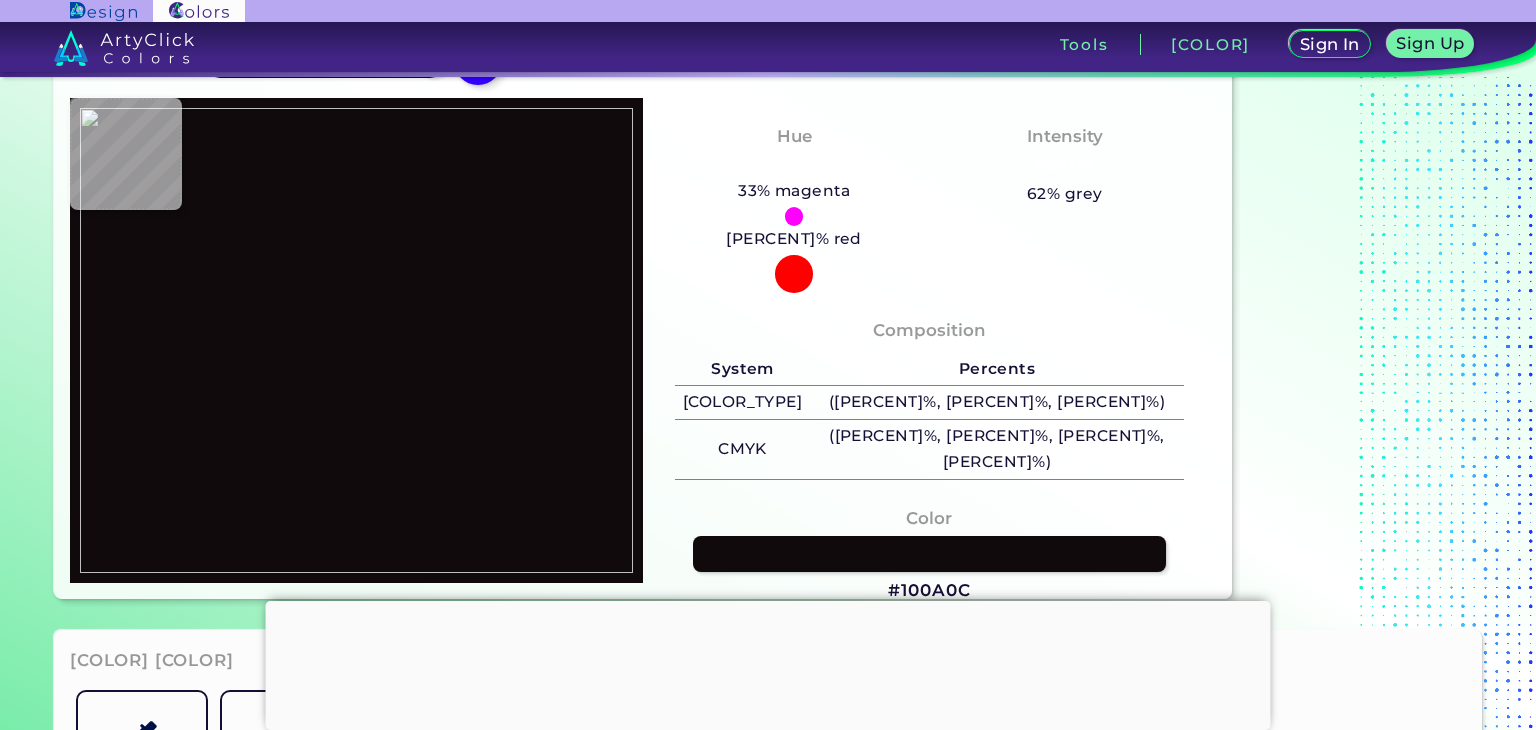 type on "#1B0F0D" 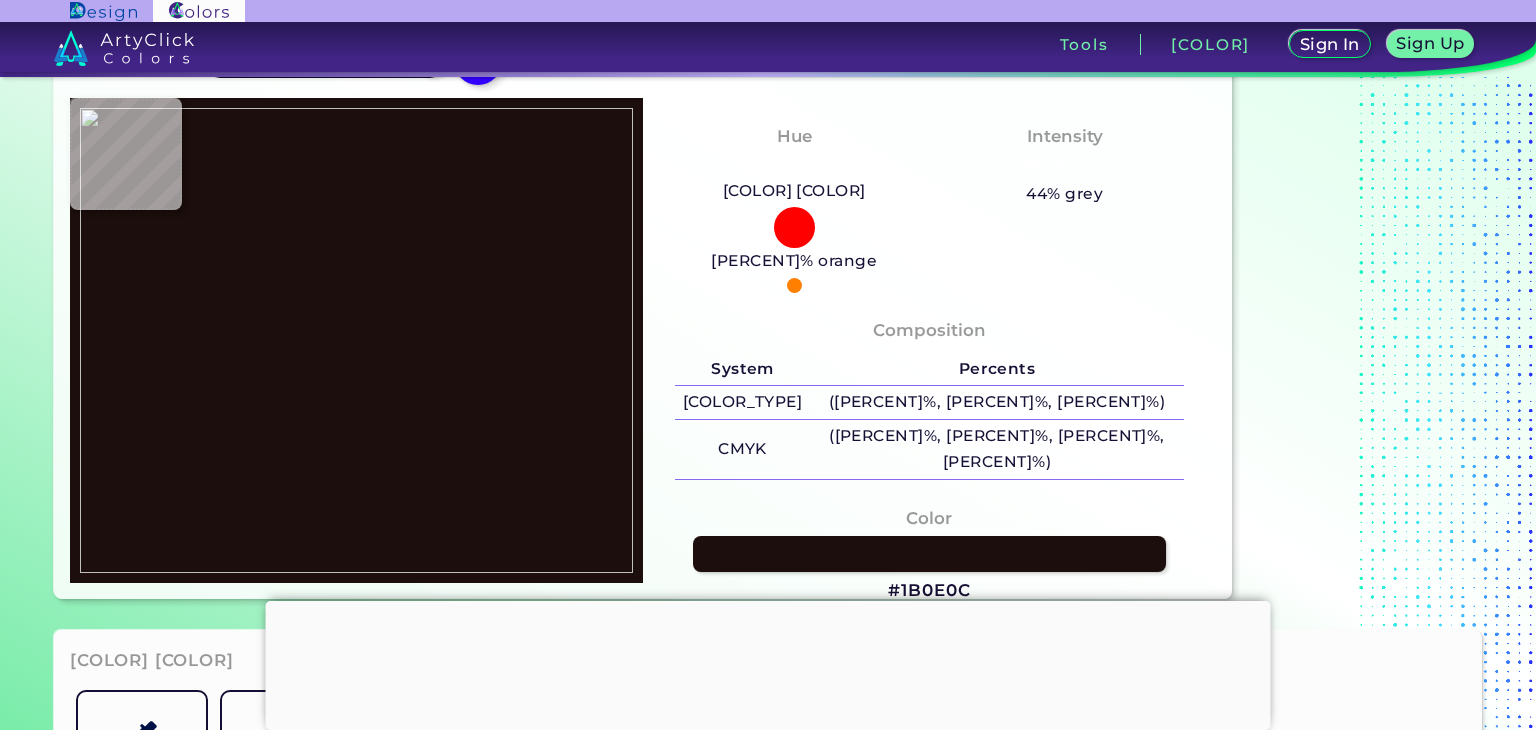 type on "#471a0f" 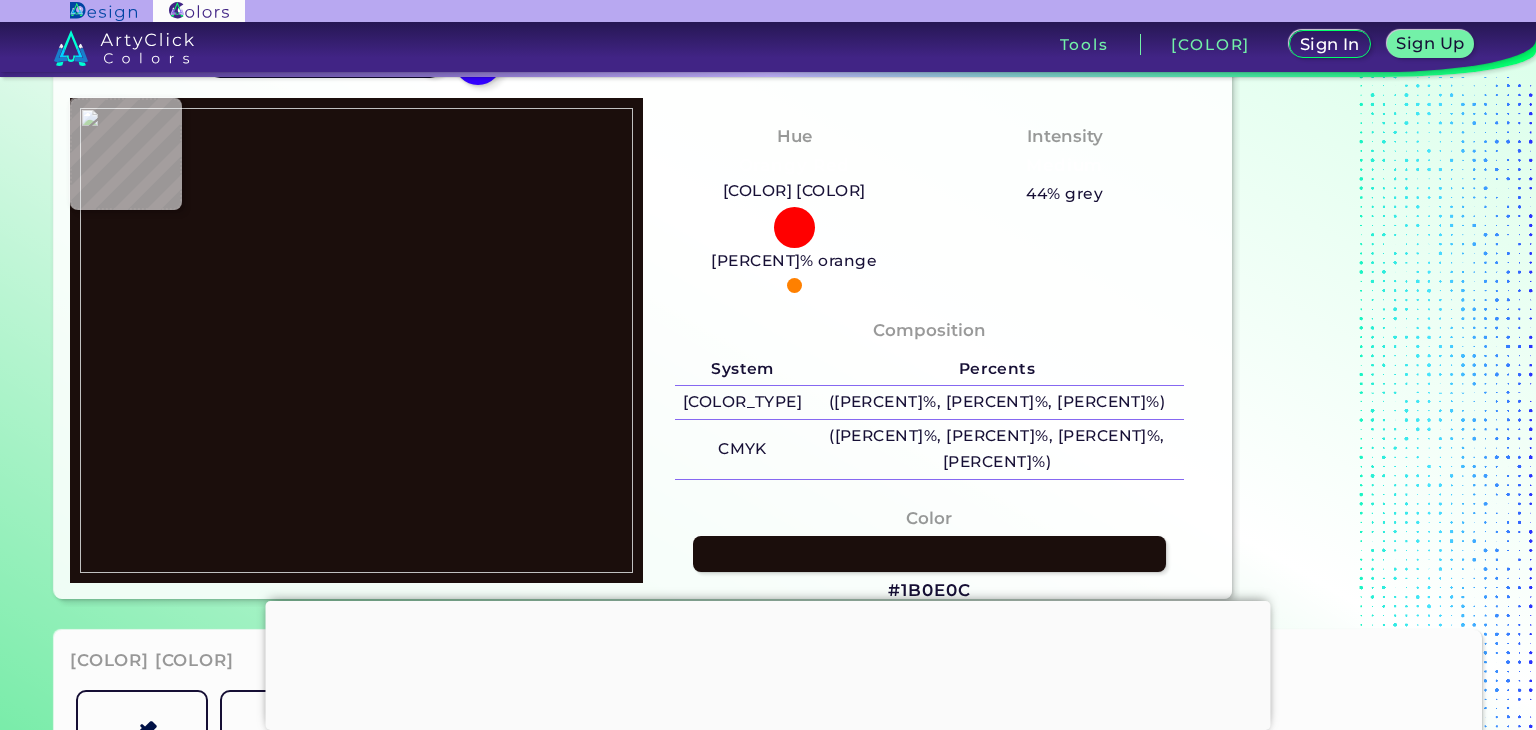 type on "#471A0F" 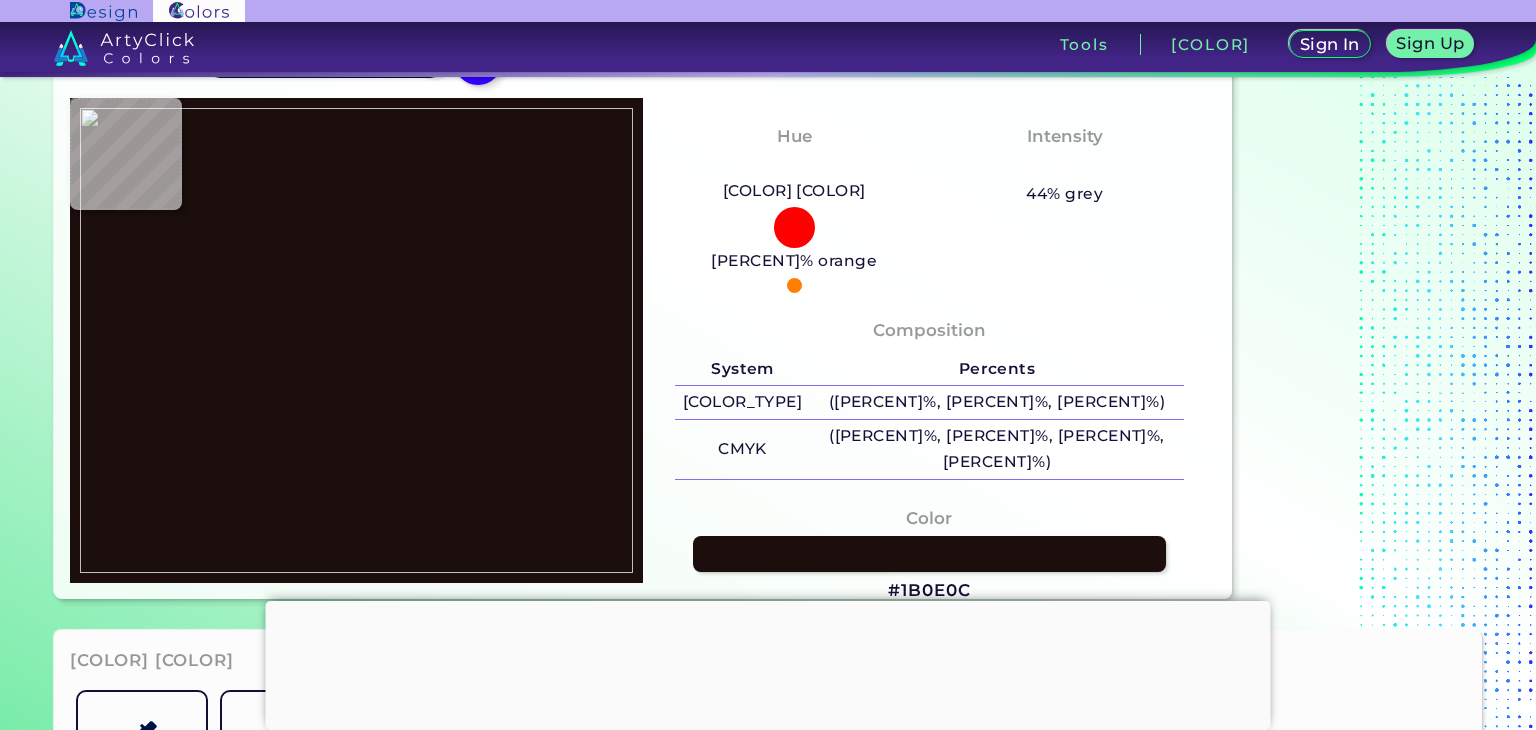 type on "#c34c1b" 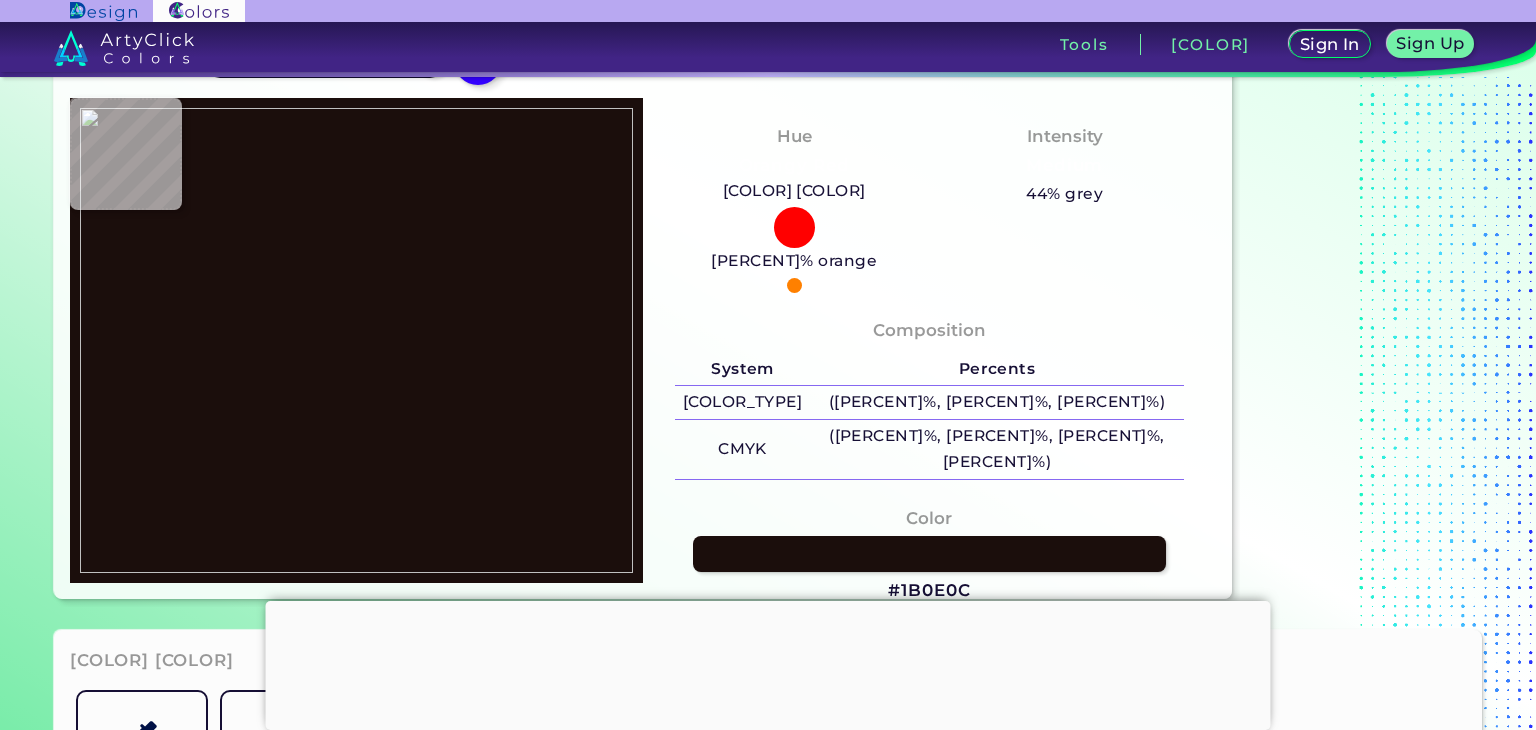 type on "#C34C1B" 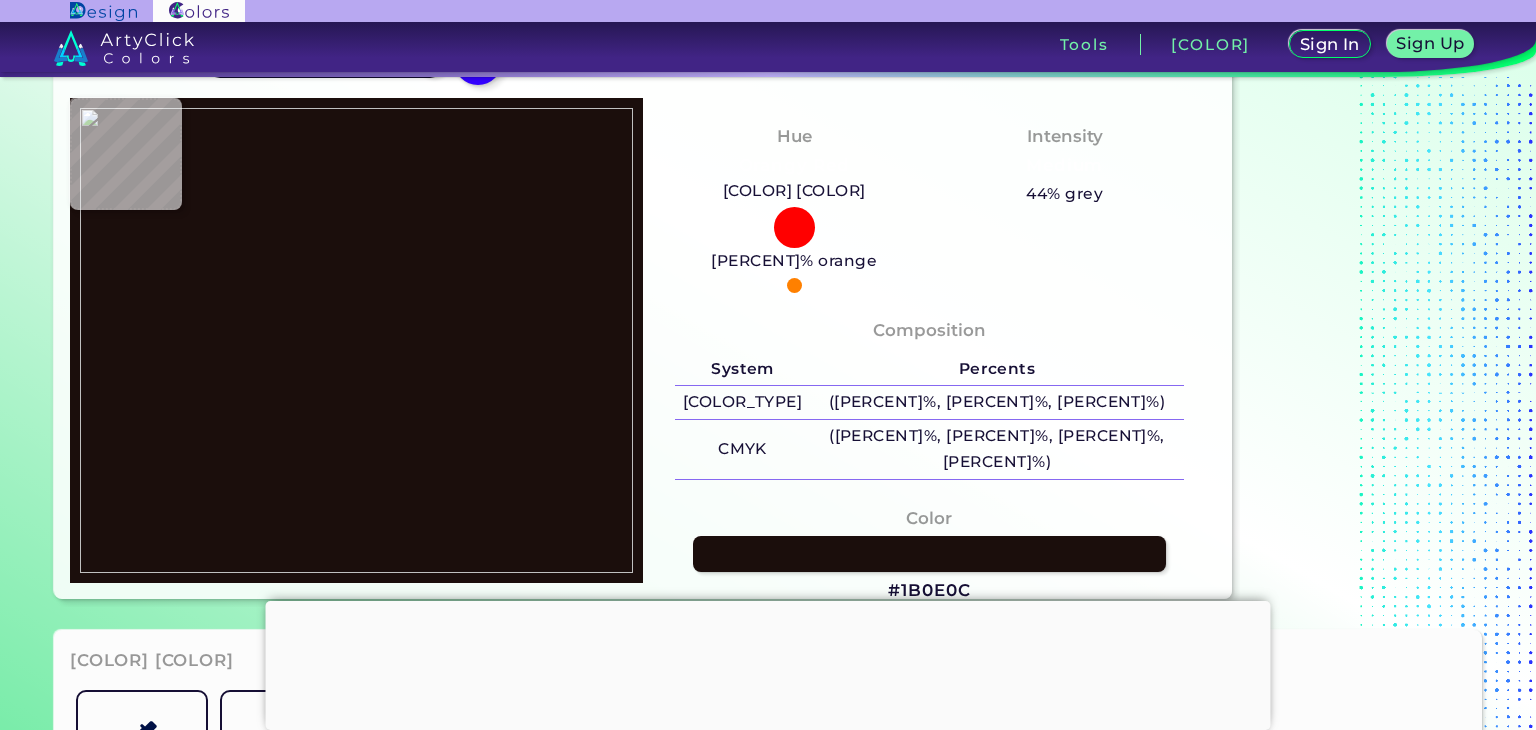 type on "[COLOR]" 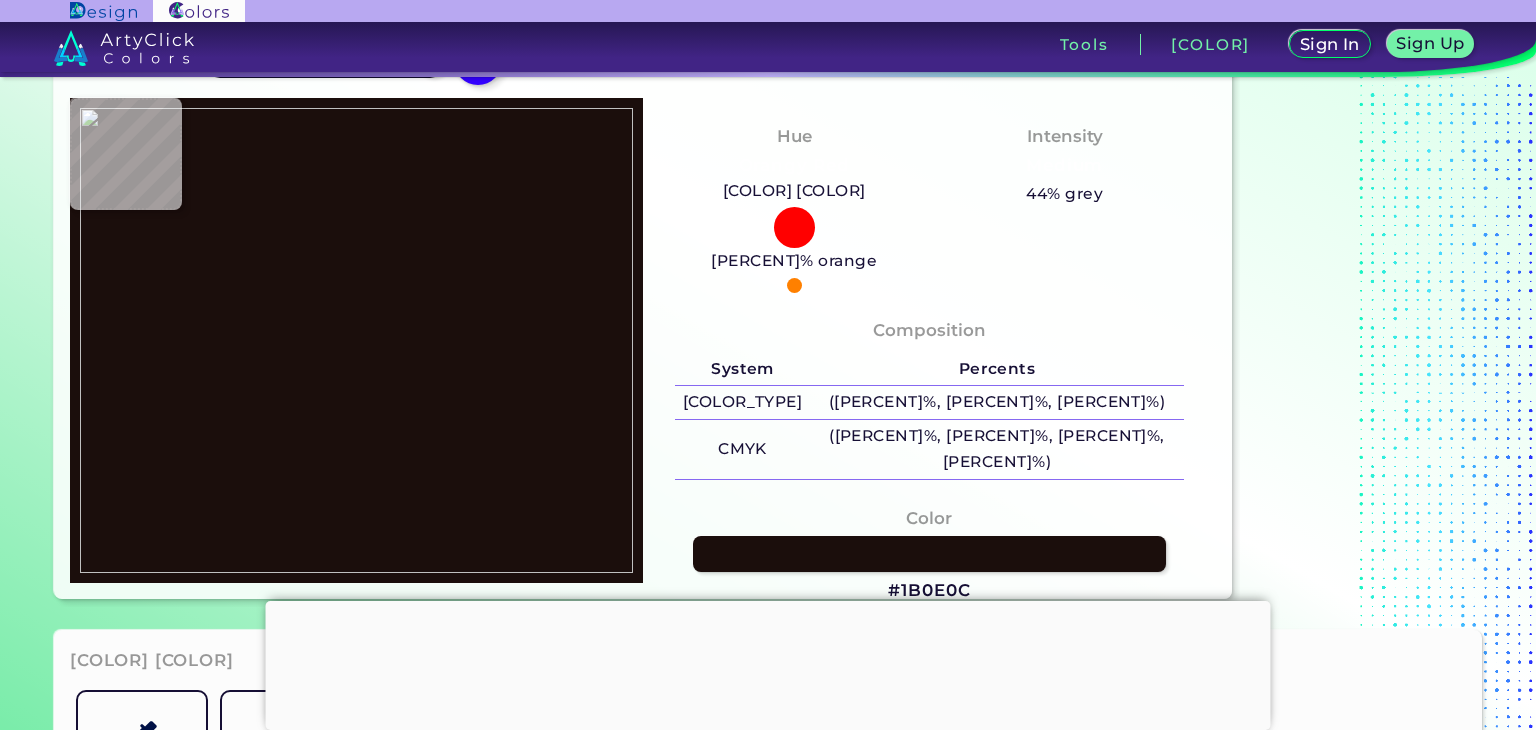 type on "#A12601" 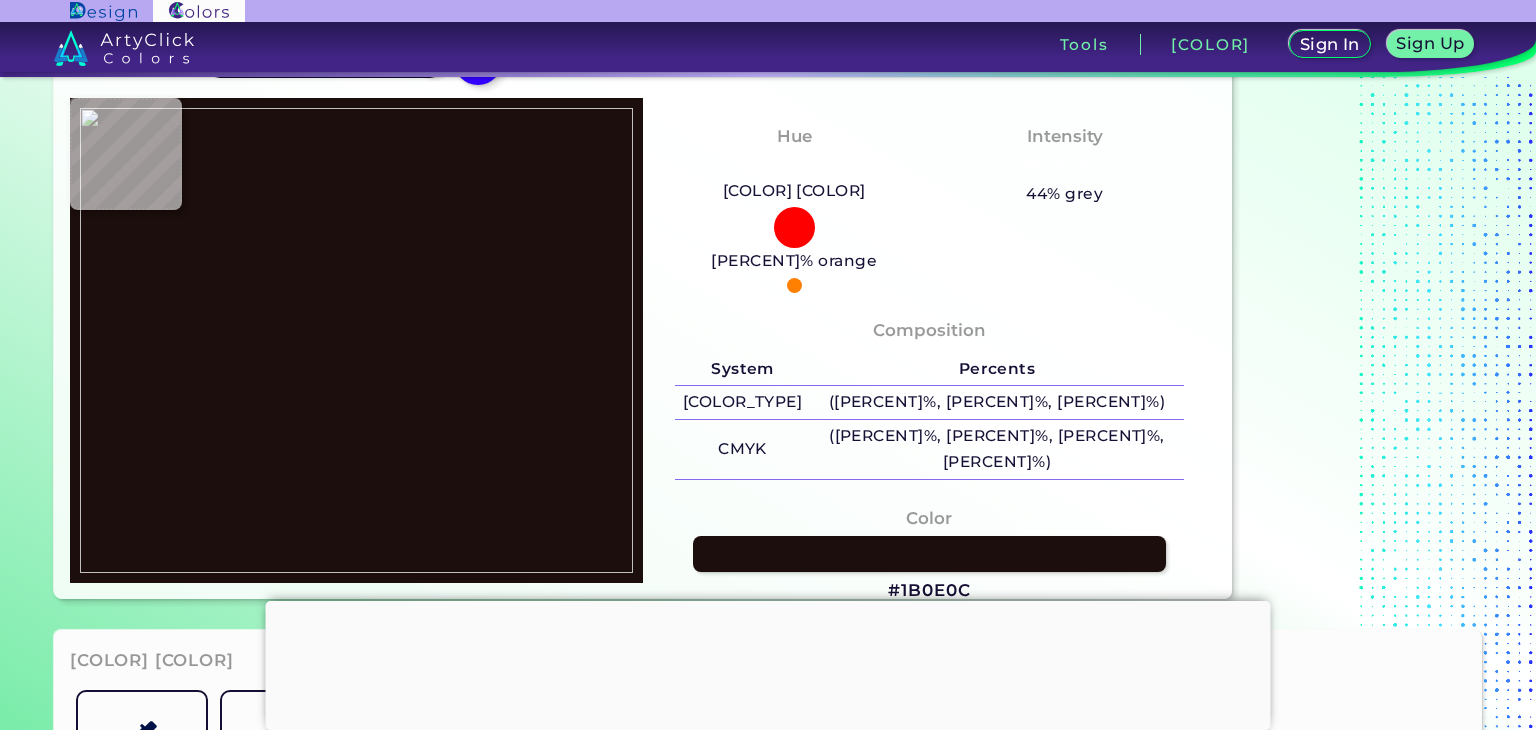 type on "#CD4818" 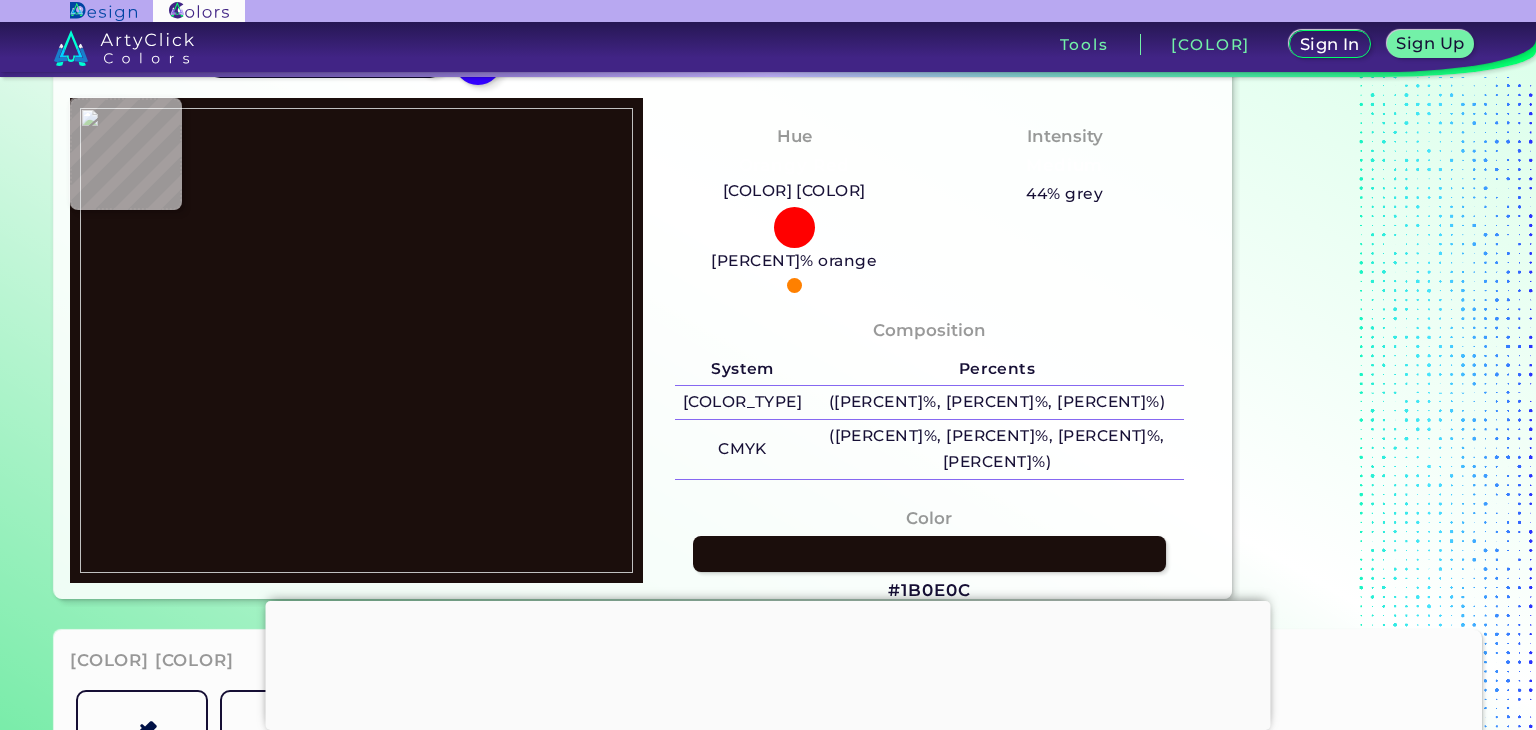 type on "[COLOR]" 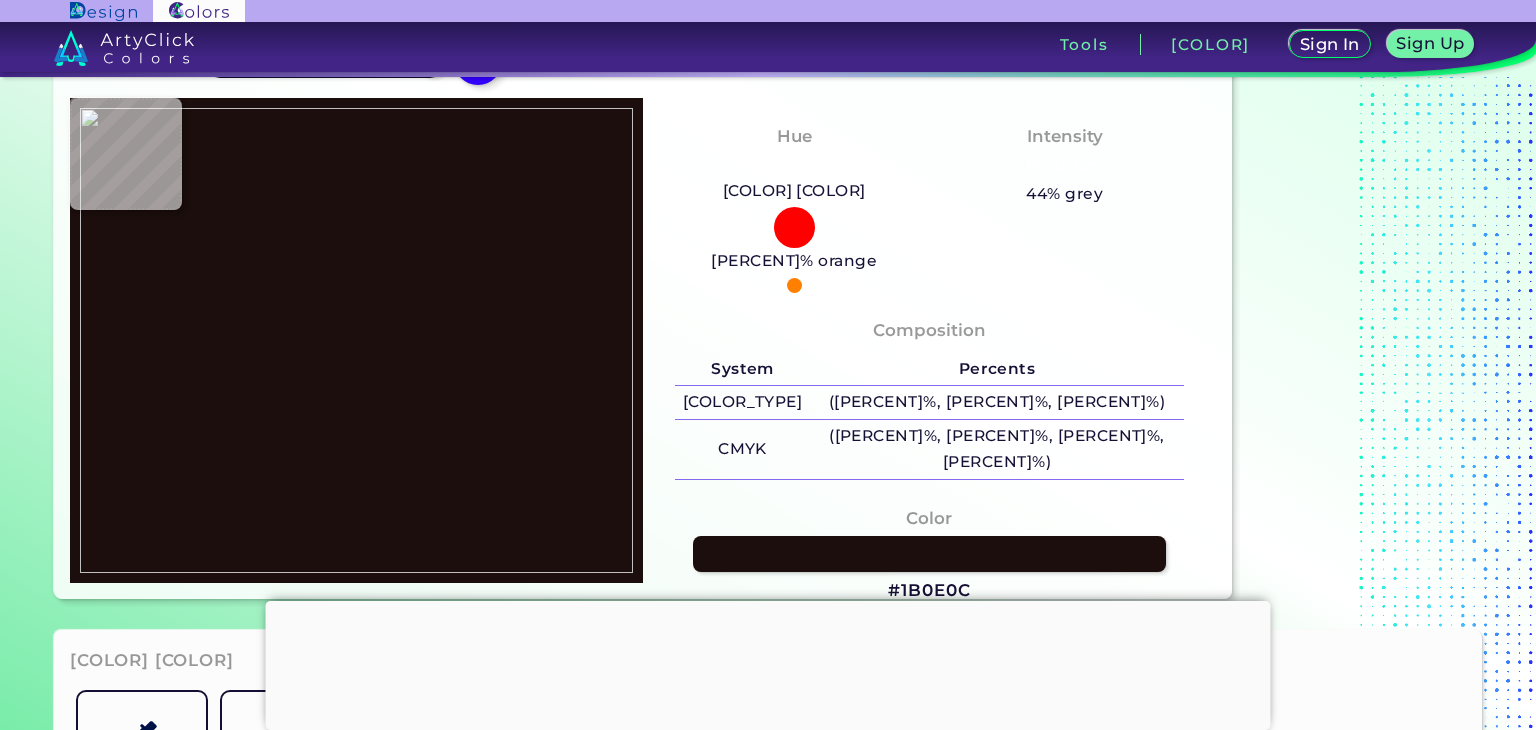type on "#A64208" 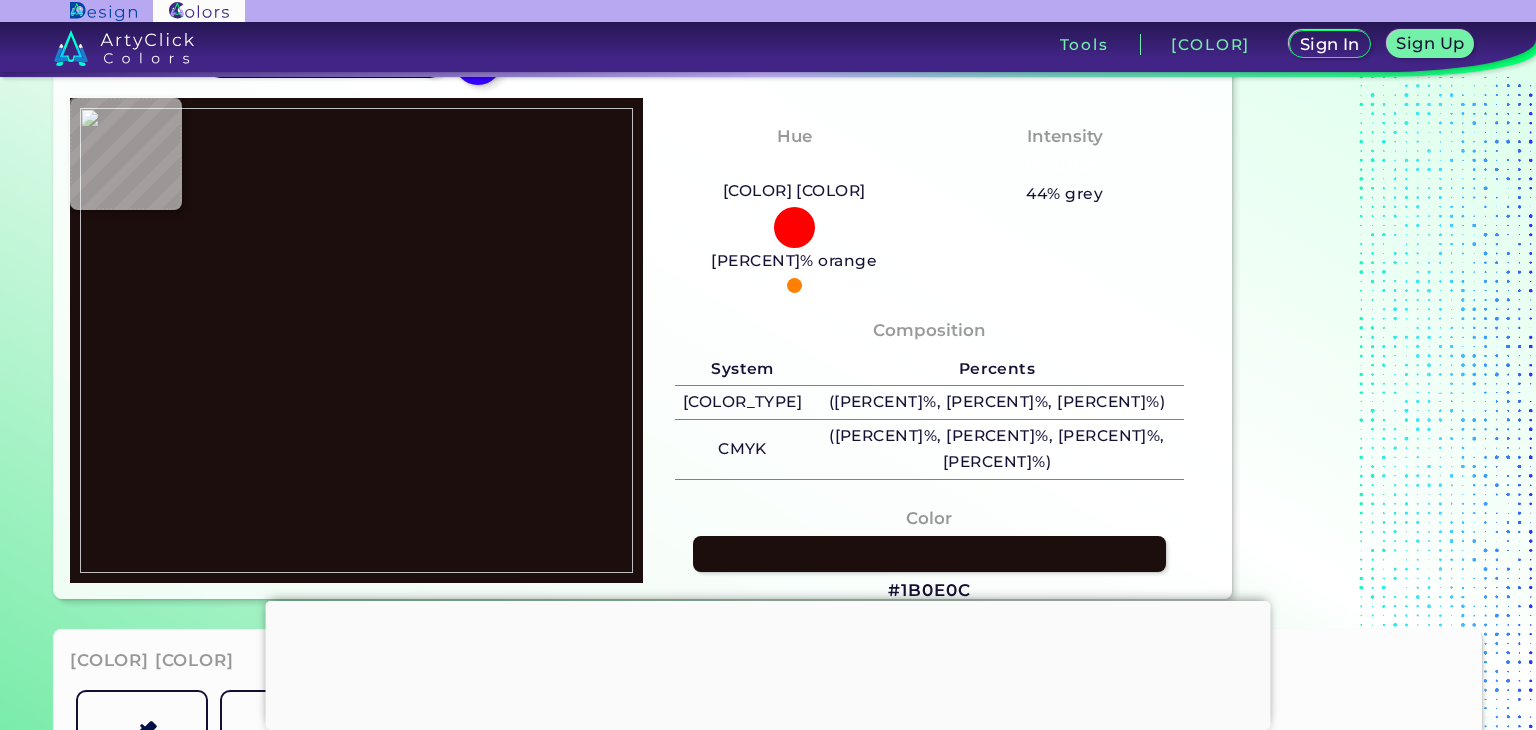 type on "#ac5414" 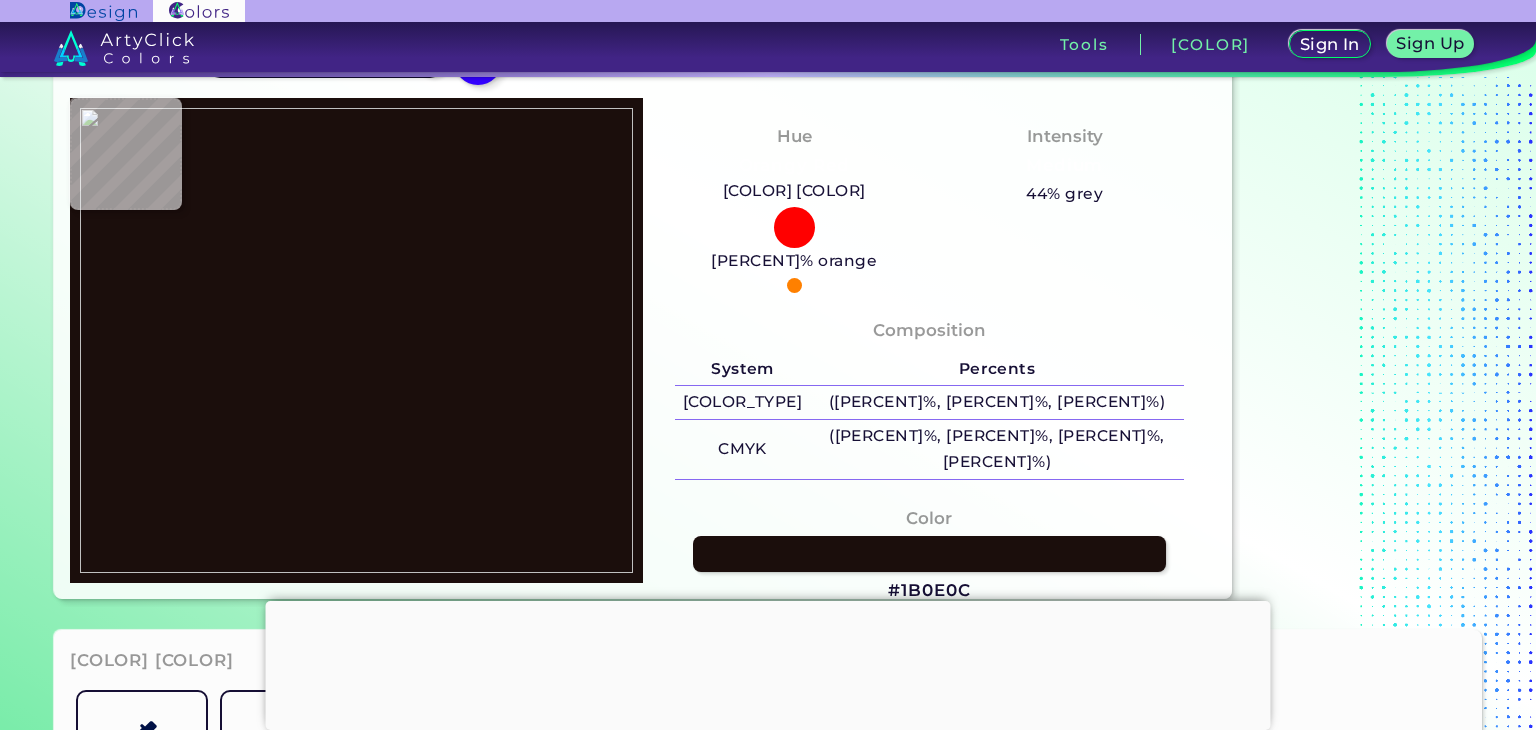type on "[COLOR] [COLOR]" 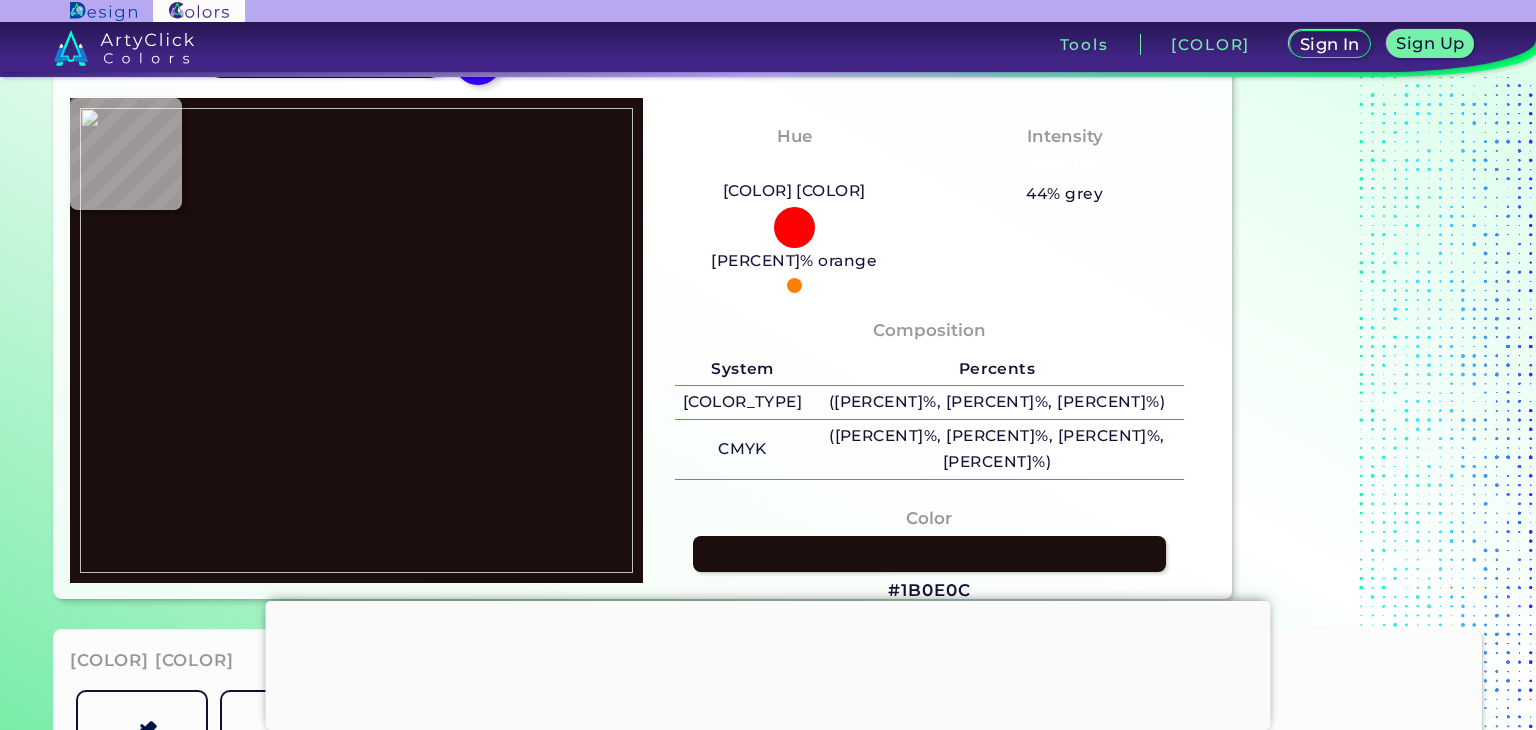 type on "#f2b04a" 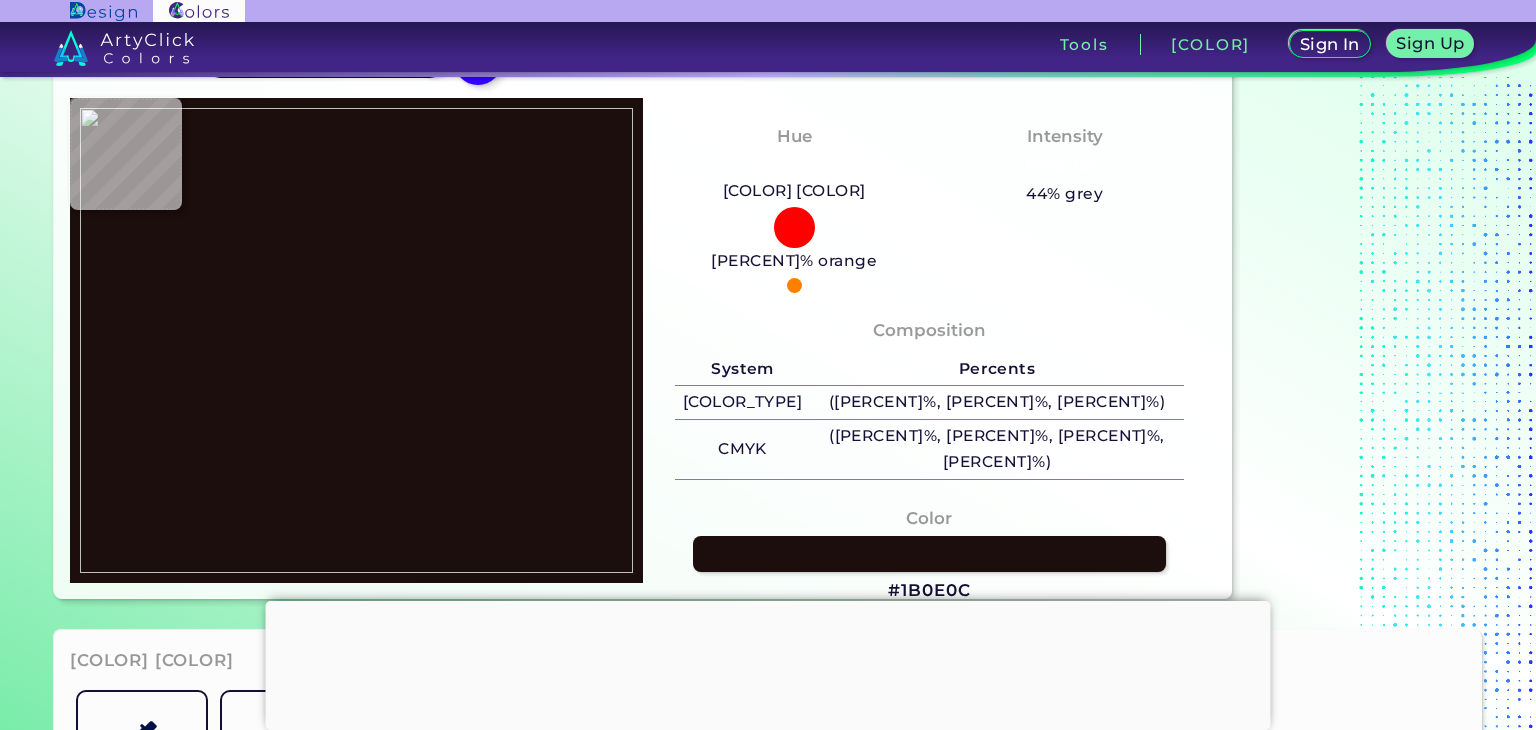 type on "#F2B04A" 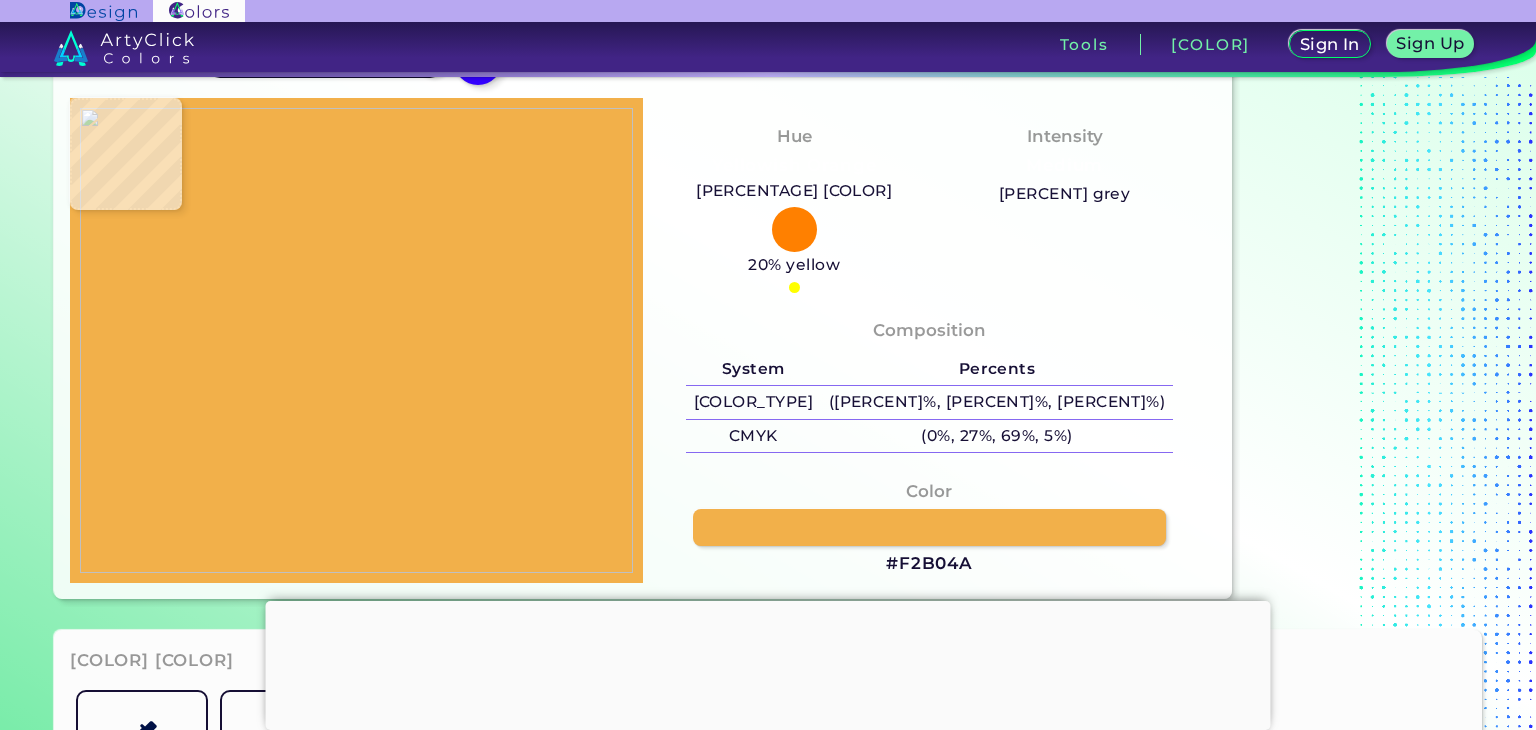 type on "#581300" 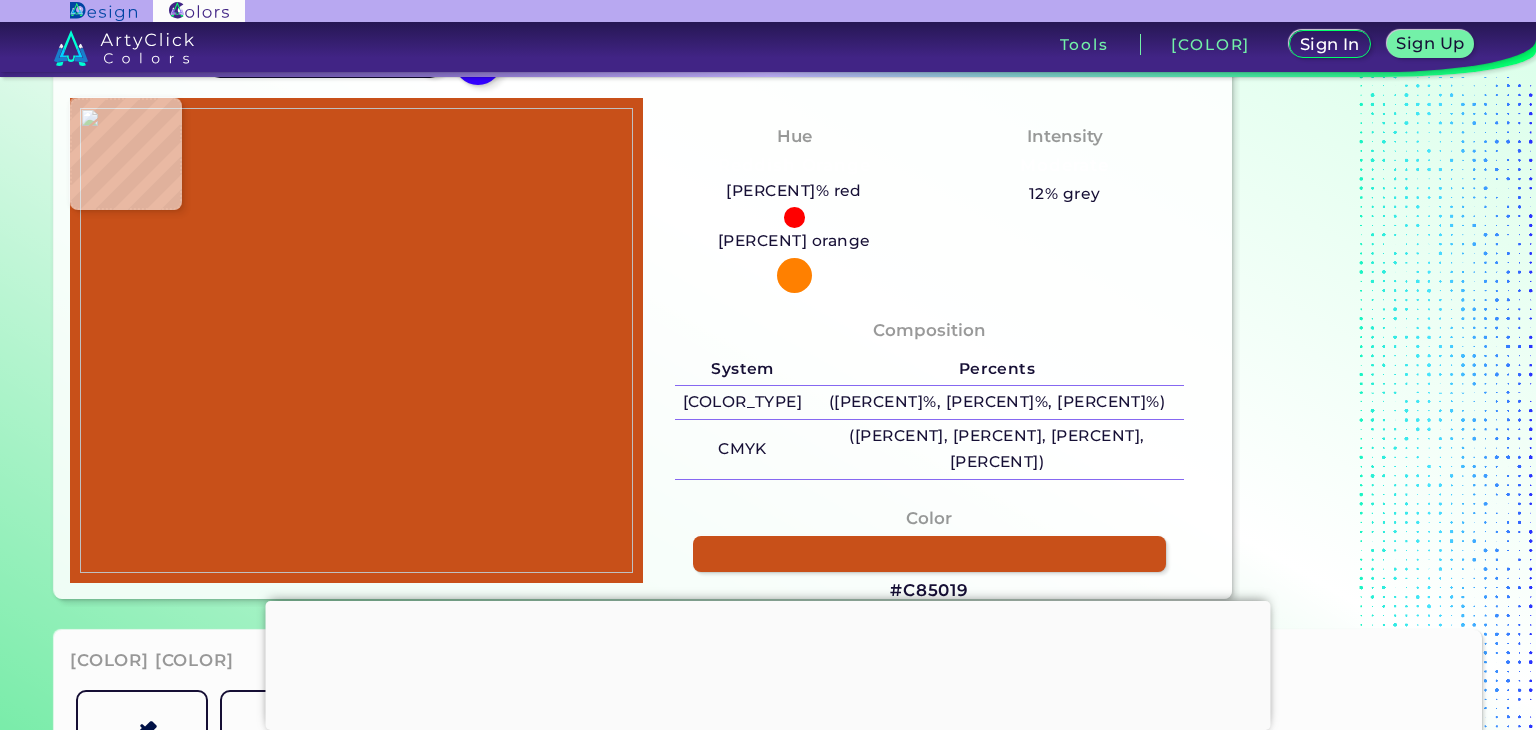 type on "#c4460c" 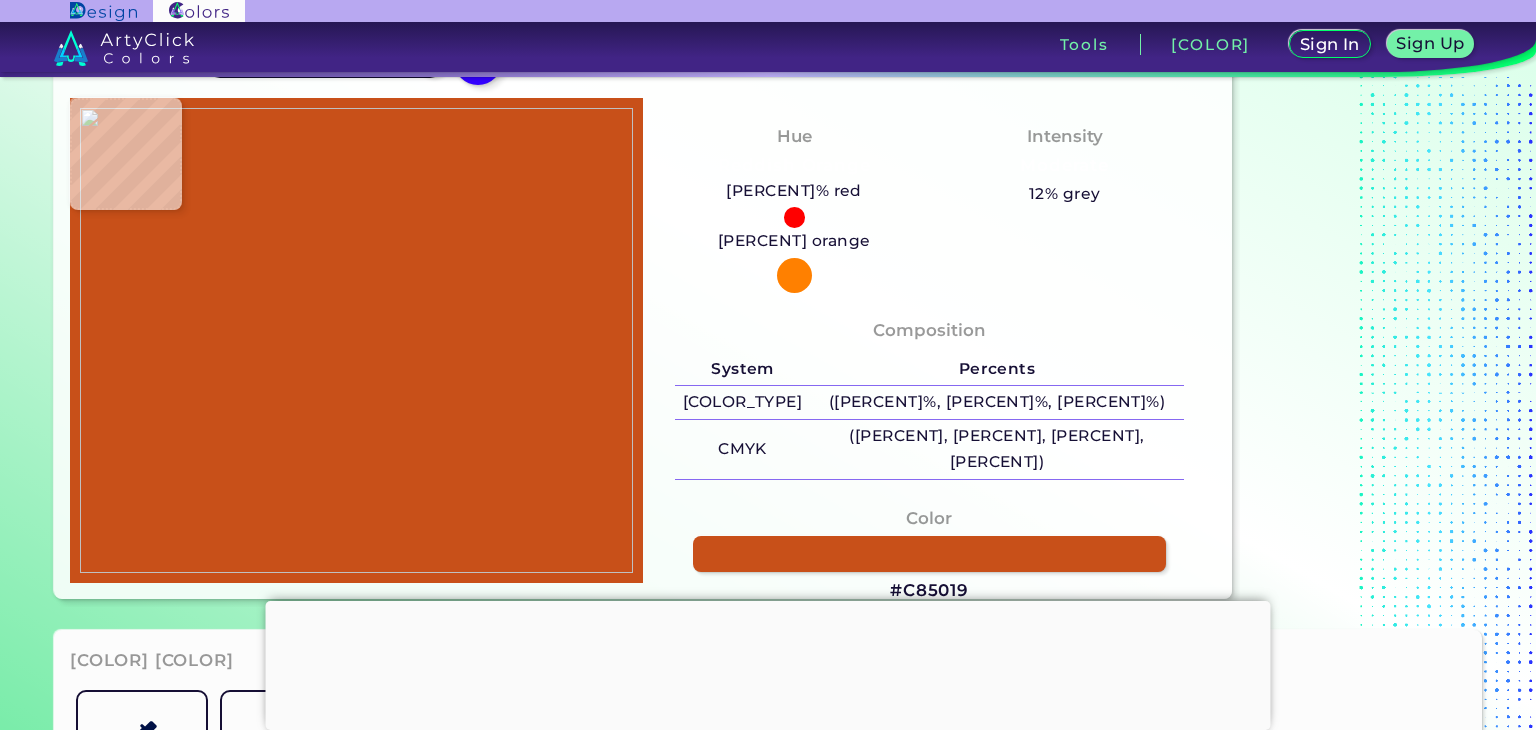 type on "#C4460C" 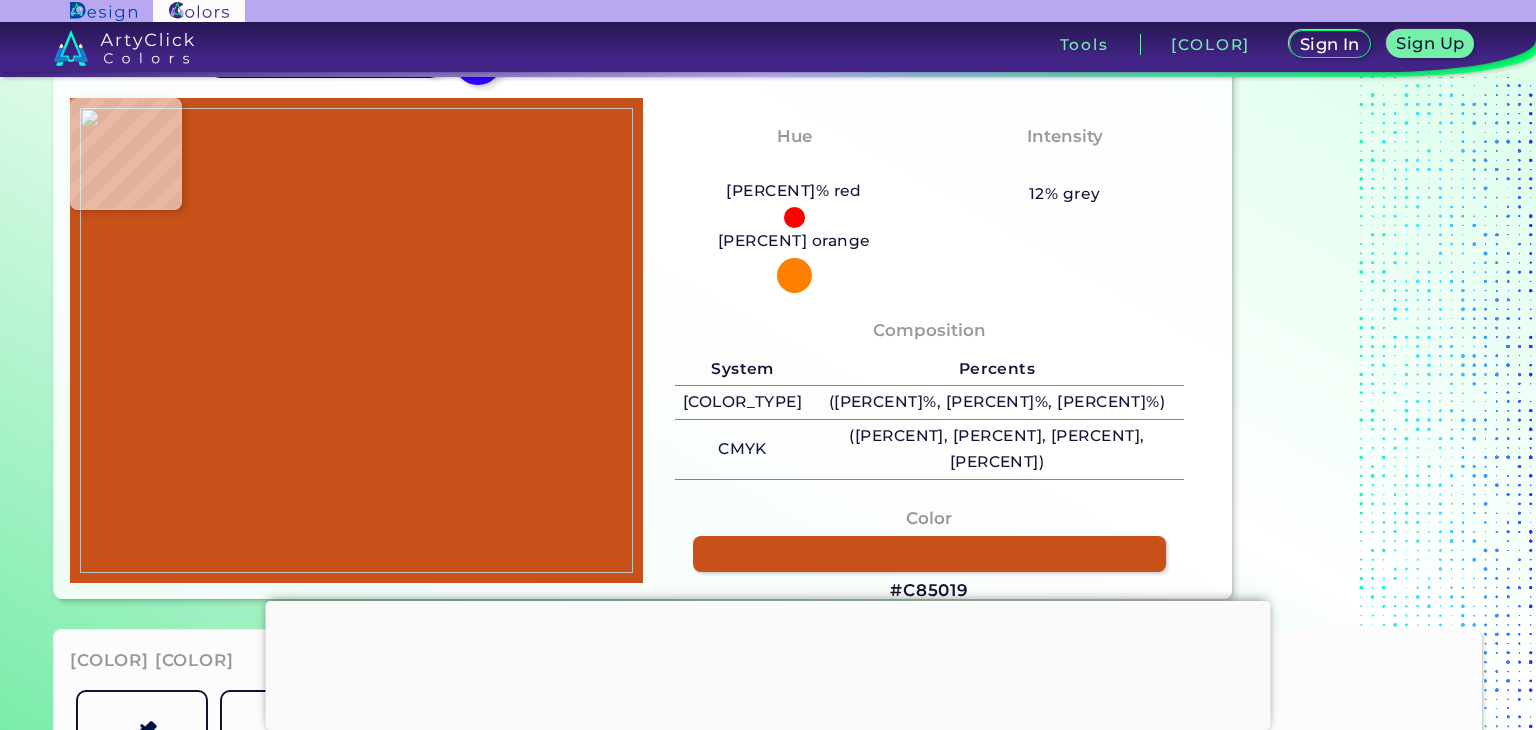 type on "#c44005" 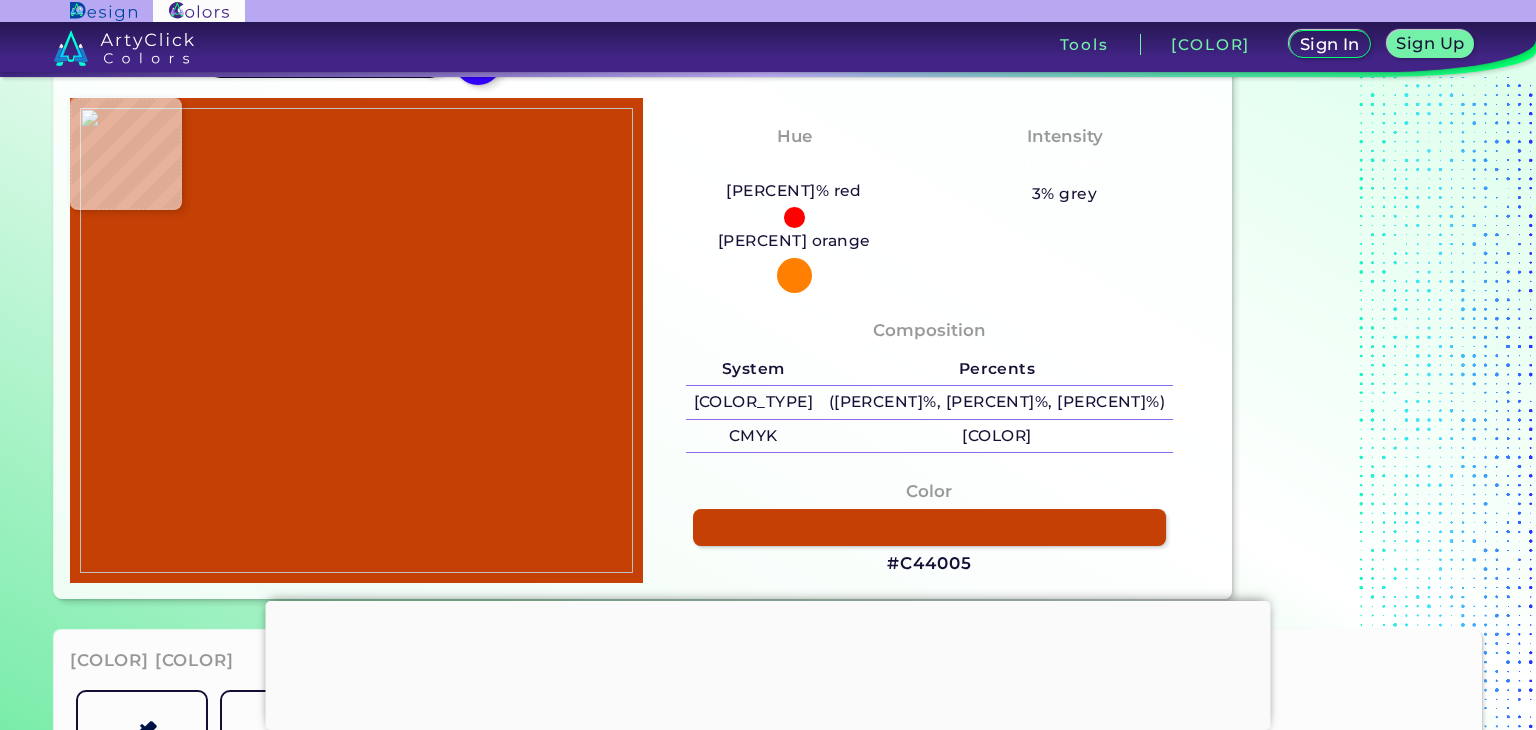 type on "#C84003" 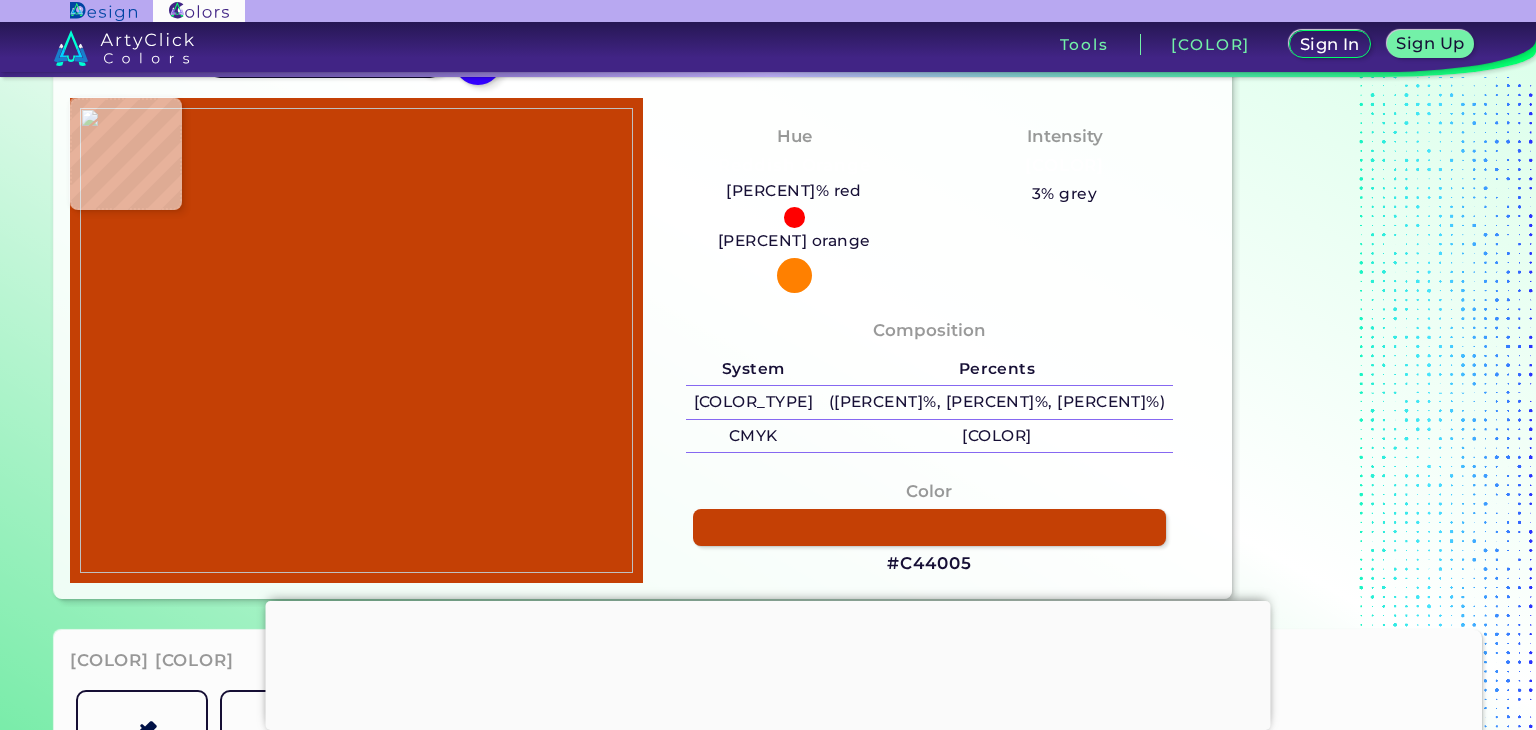 type on "#D44504" 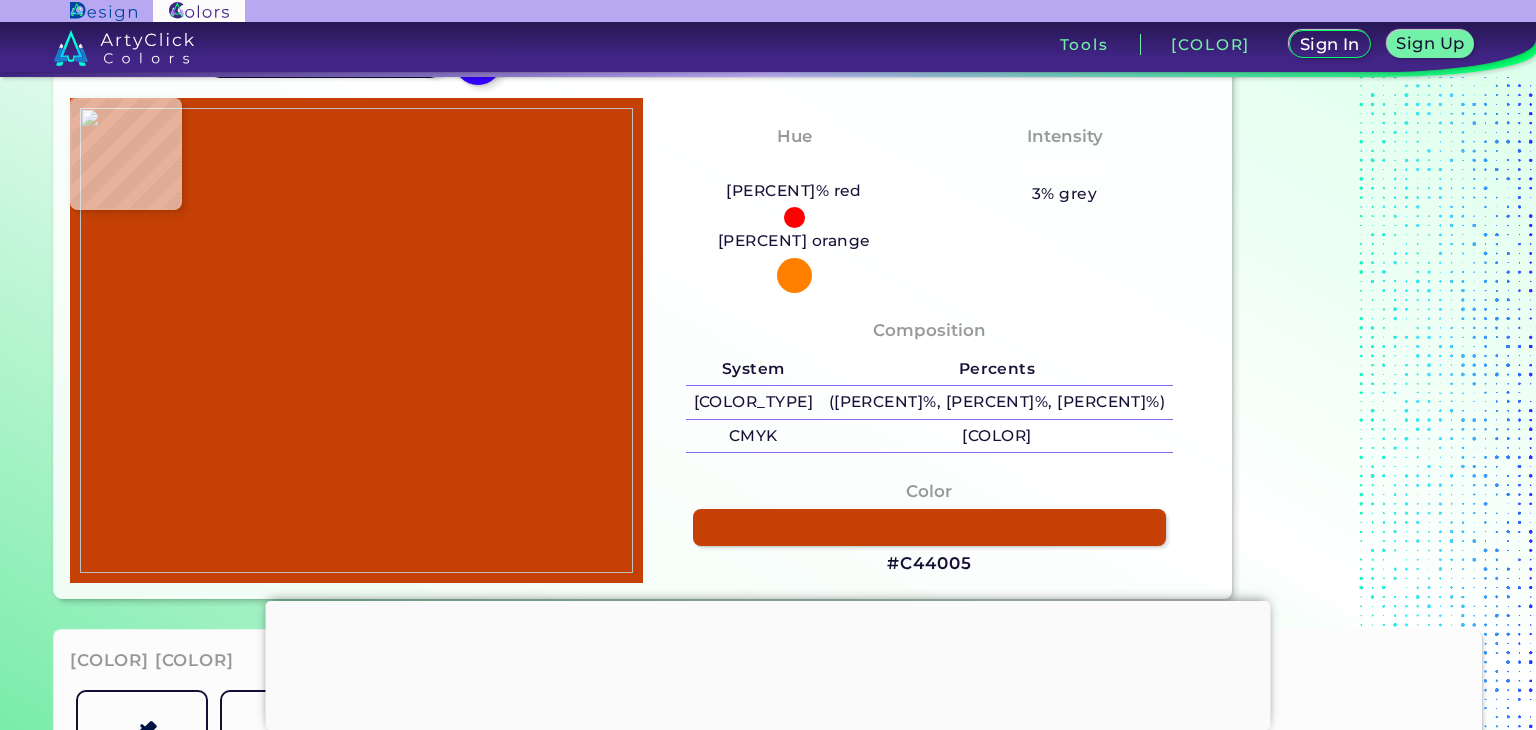 type on "#da4a0a" 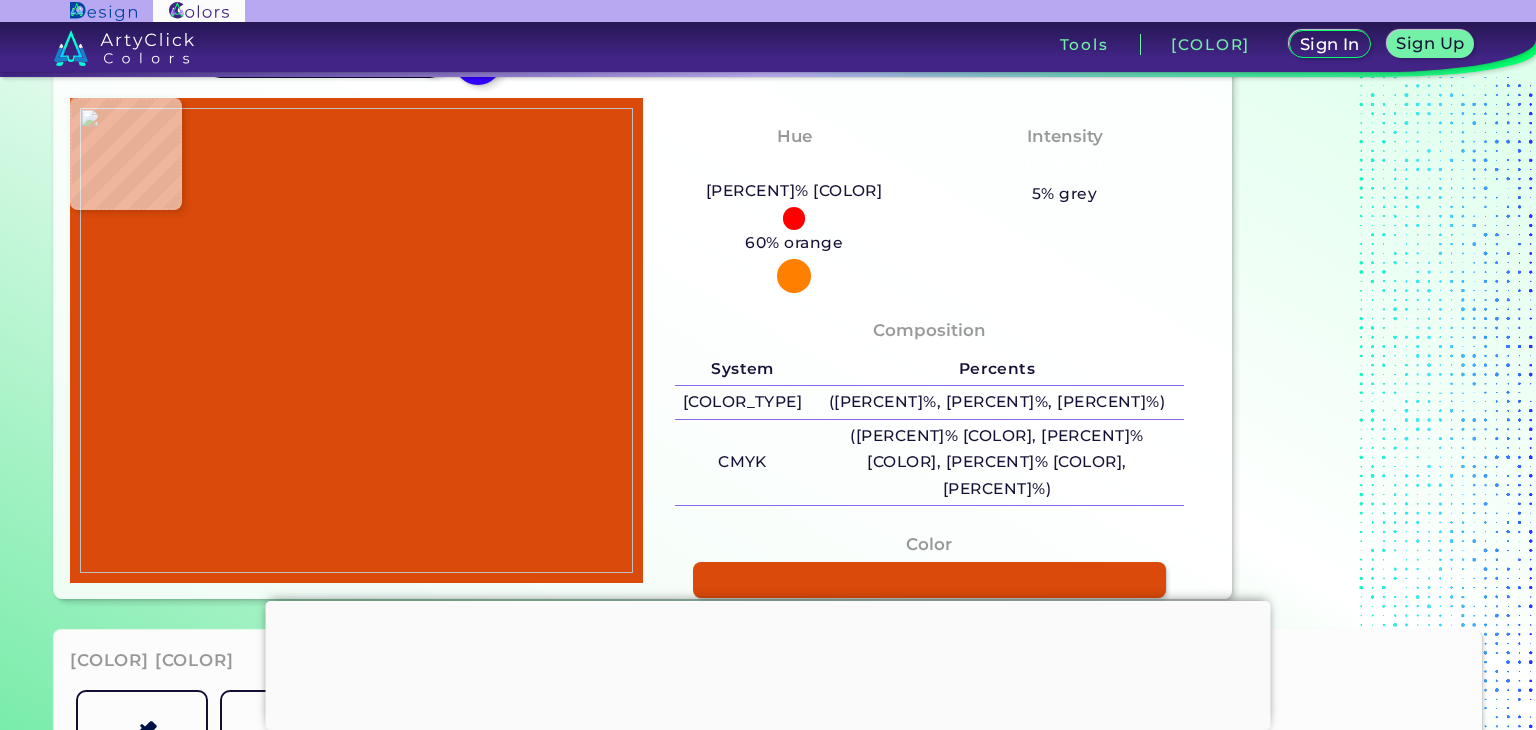 type on "[COLOR]" 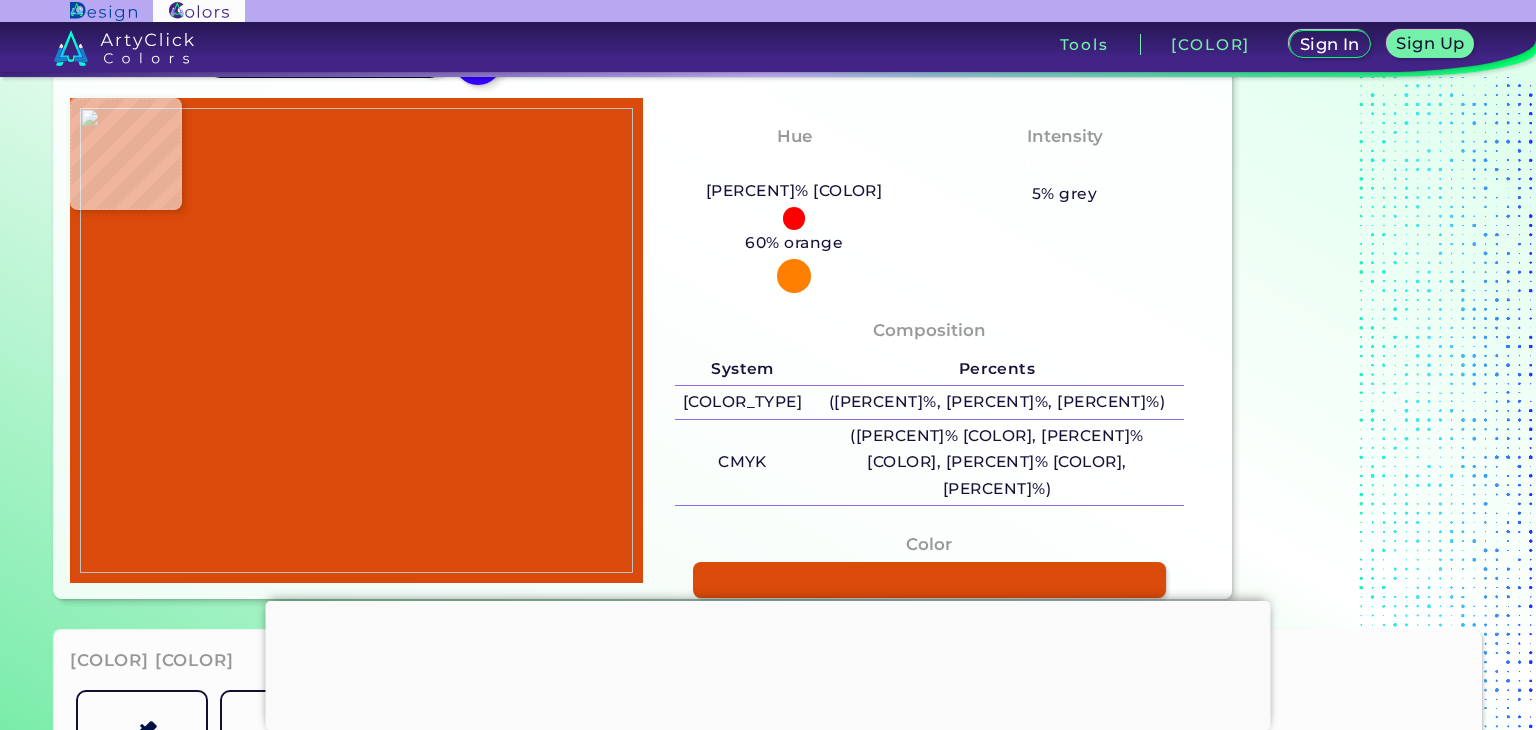 type on "#f06c27" 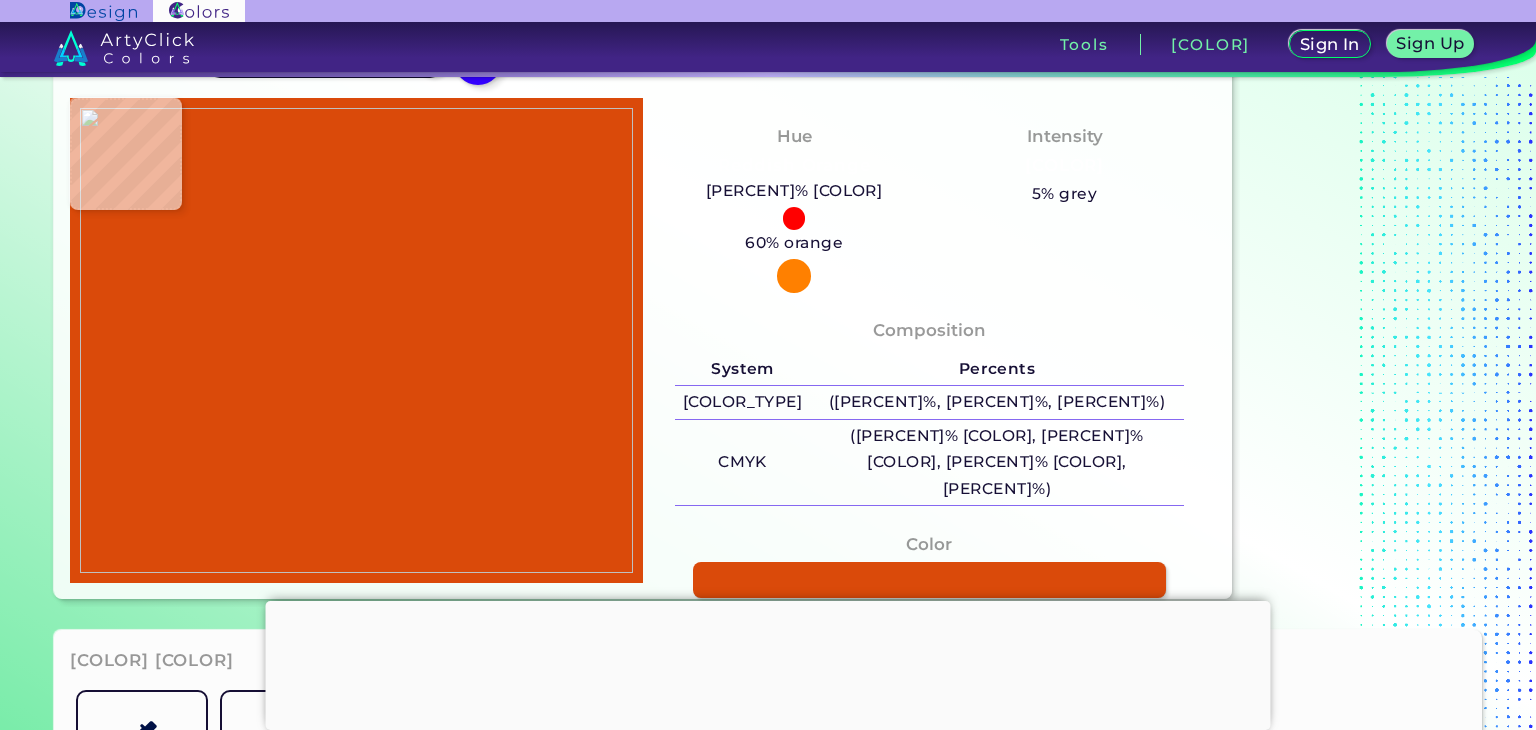type on "#F06C27" 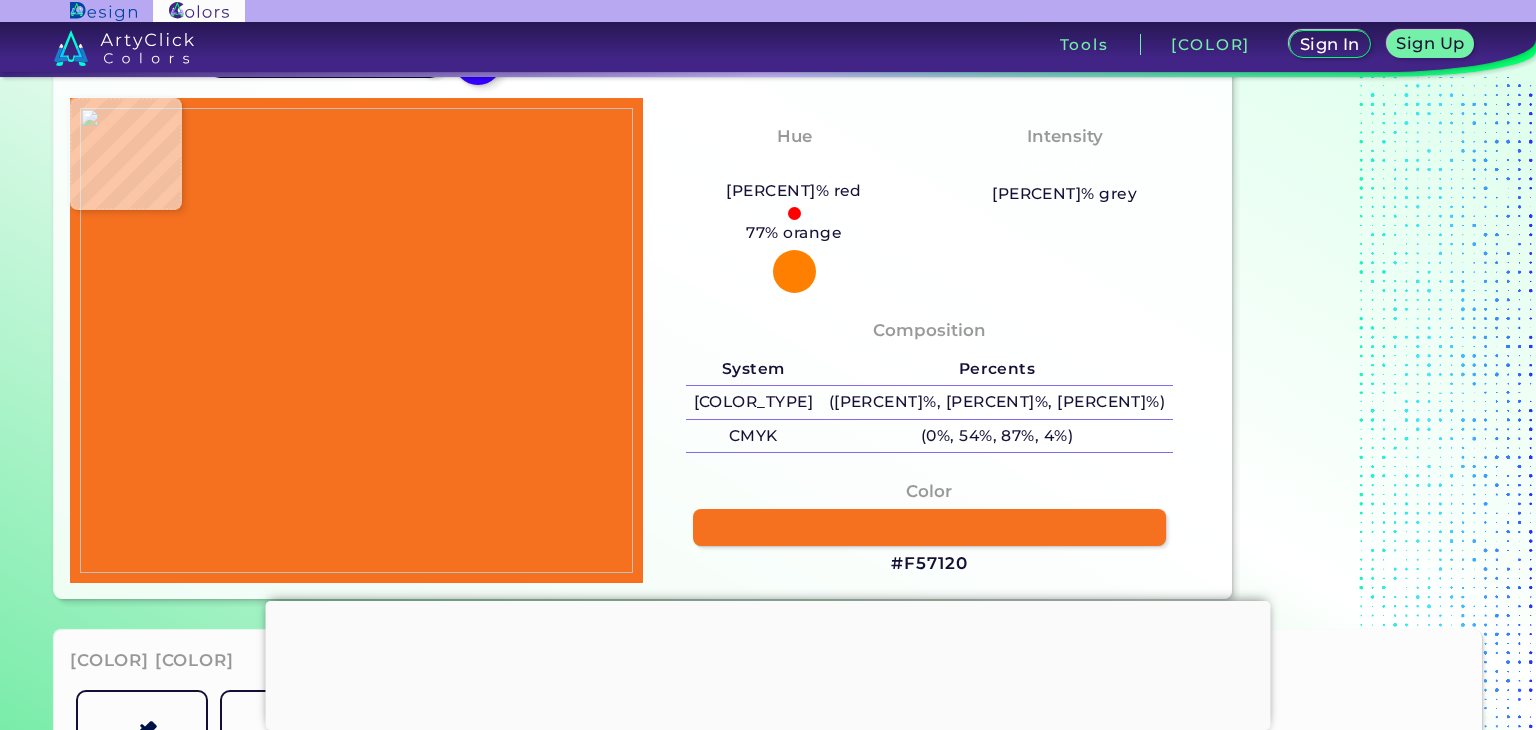 type on "#[HEXCODE]" 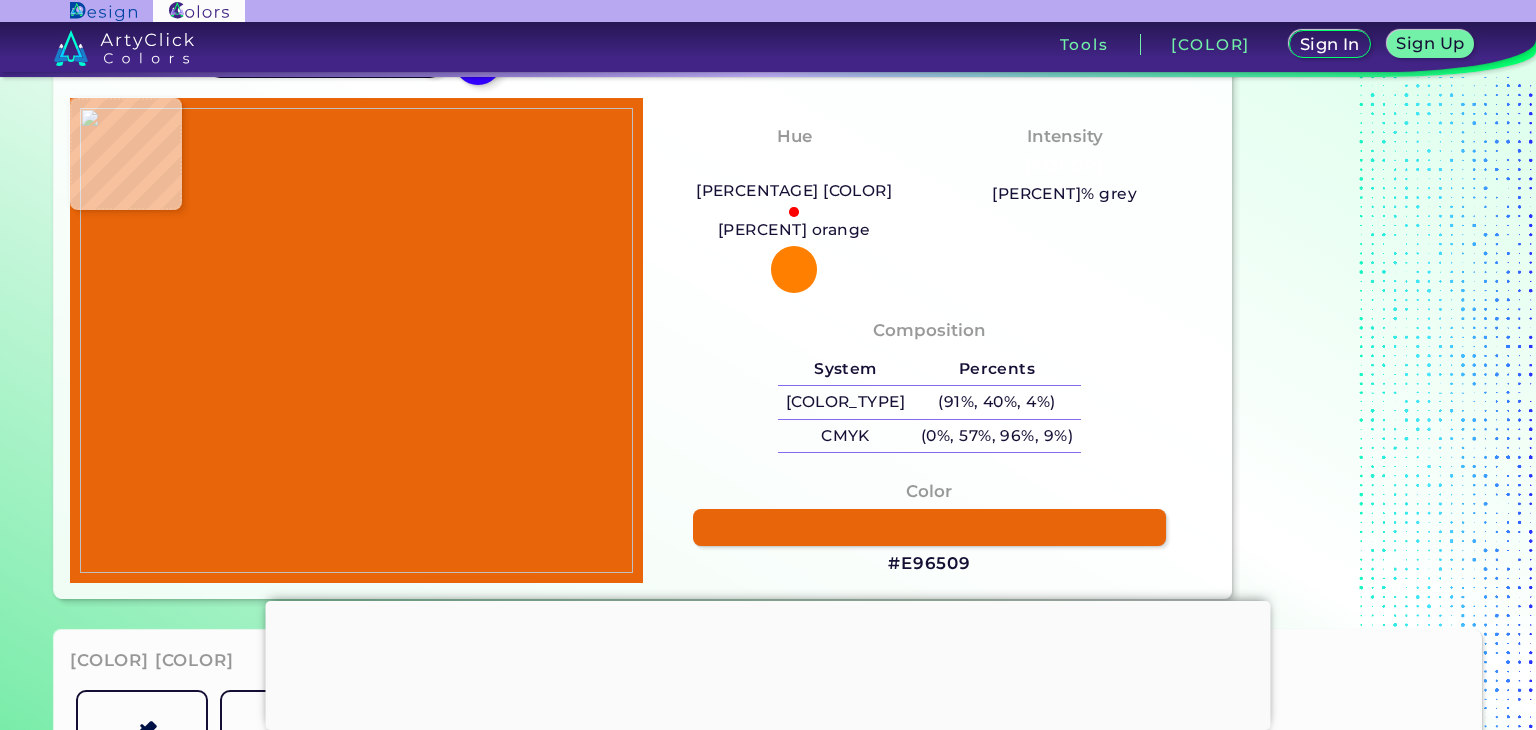 type on "#f57b19" 